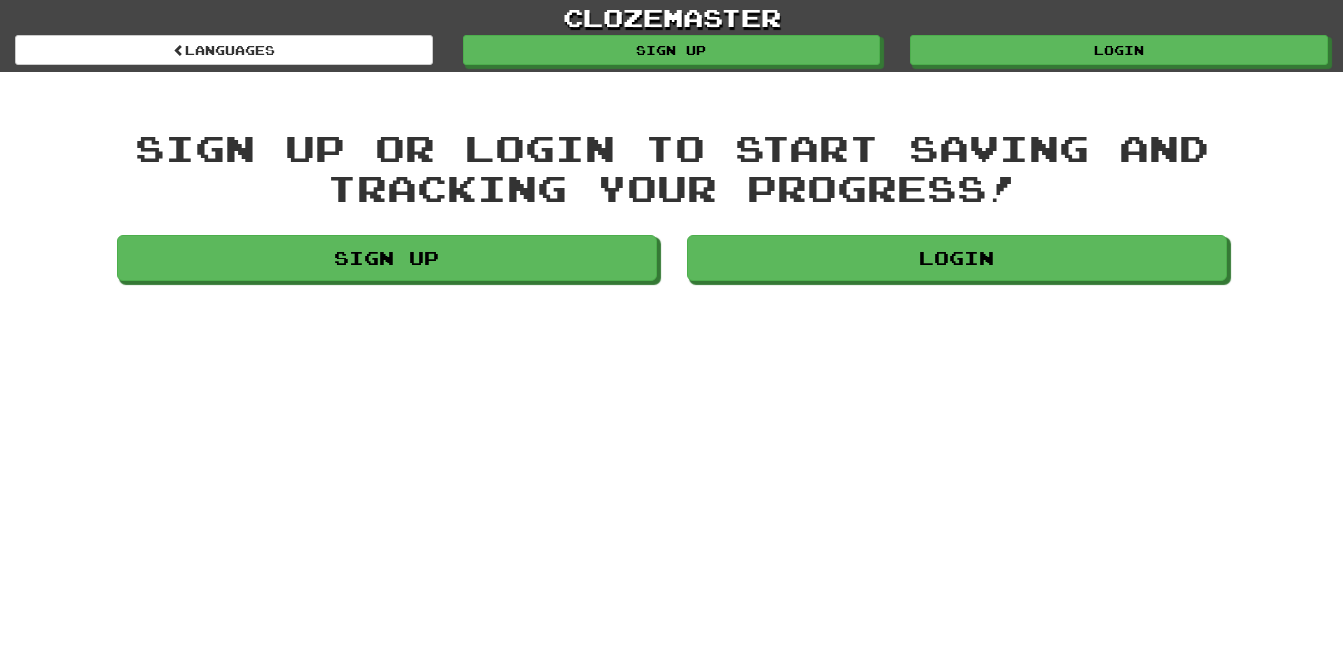 scroll, scrollTop: 0, scrollLeft: 0, axis: both 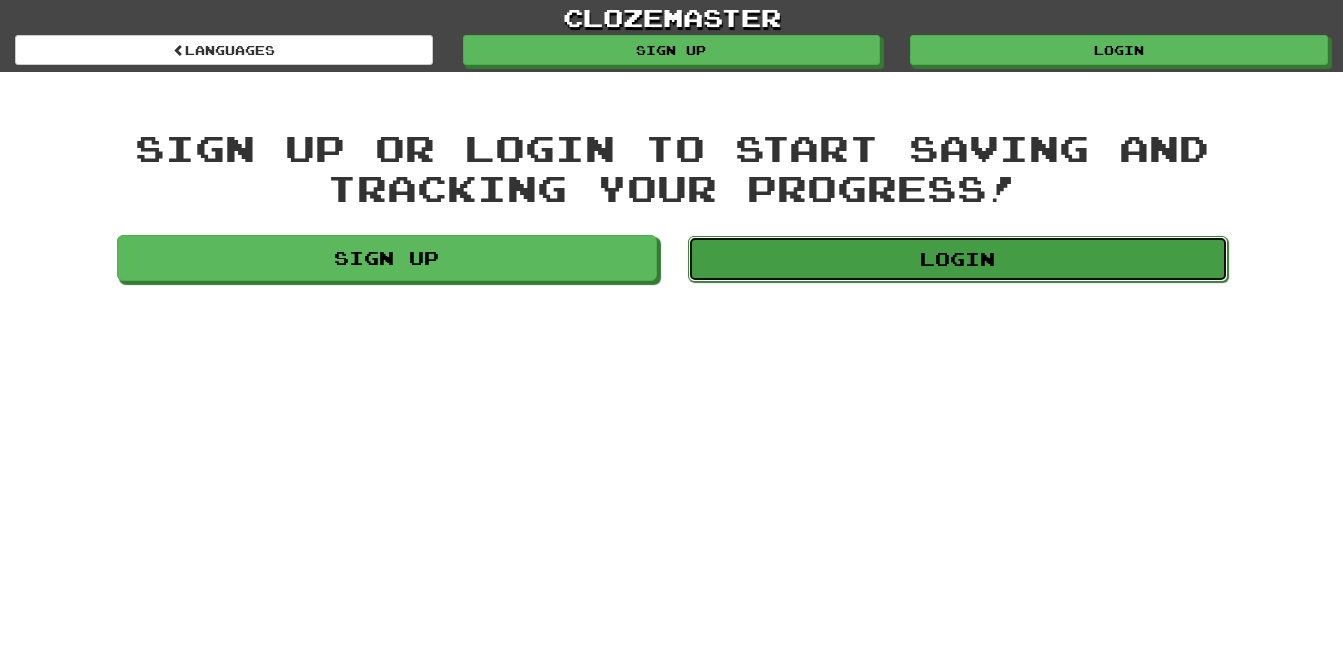 click on "Login" at bounding box center [958, 259] 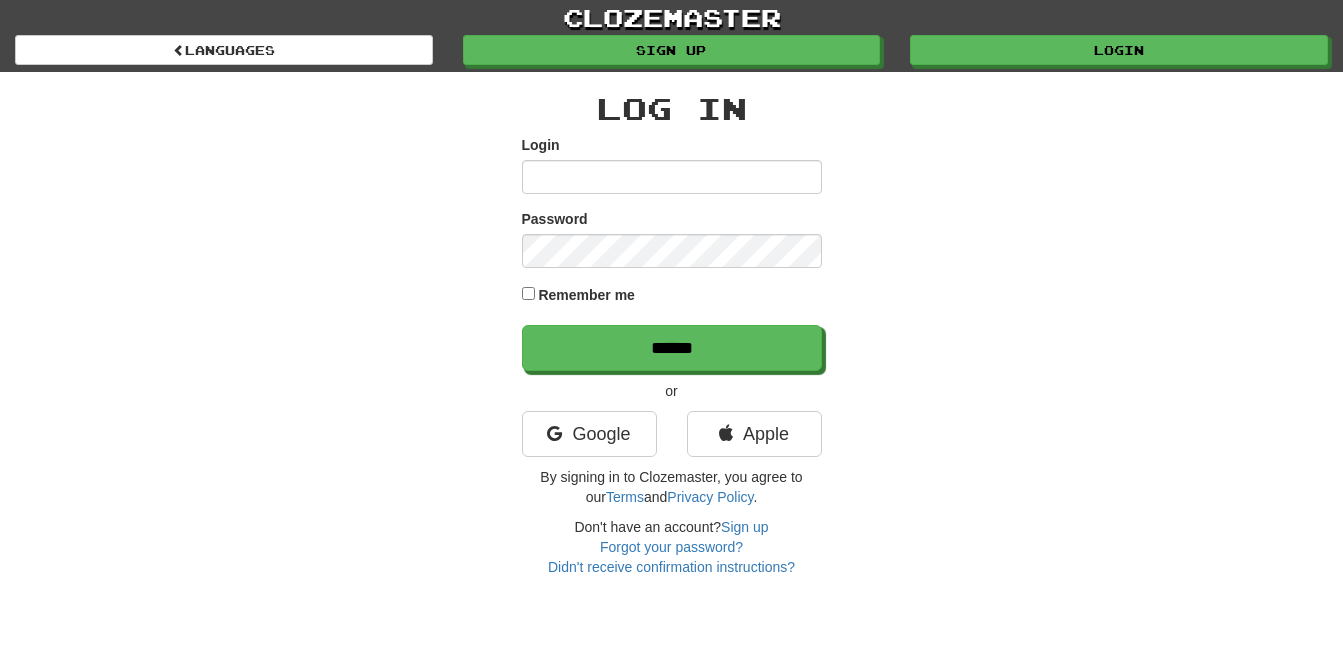 scroll, scrollTop: 0, scrollLeft: 0, axis: both 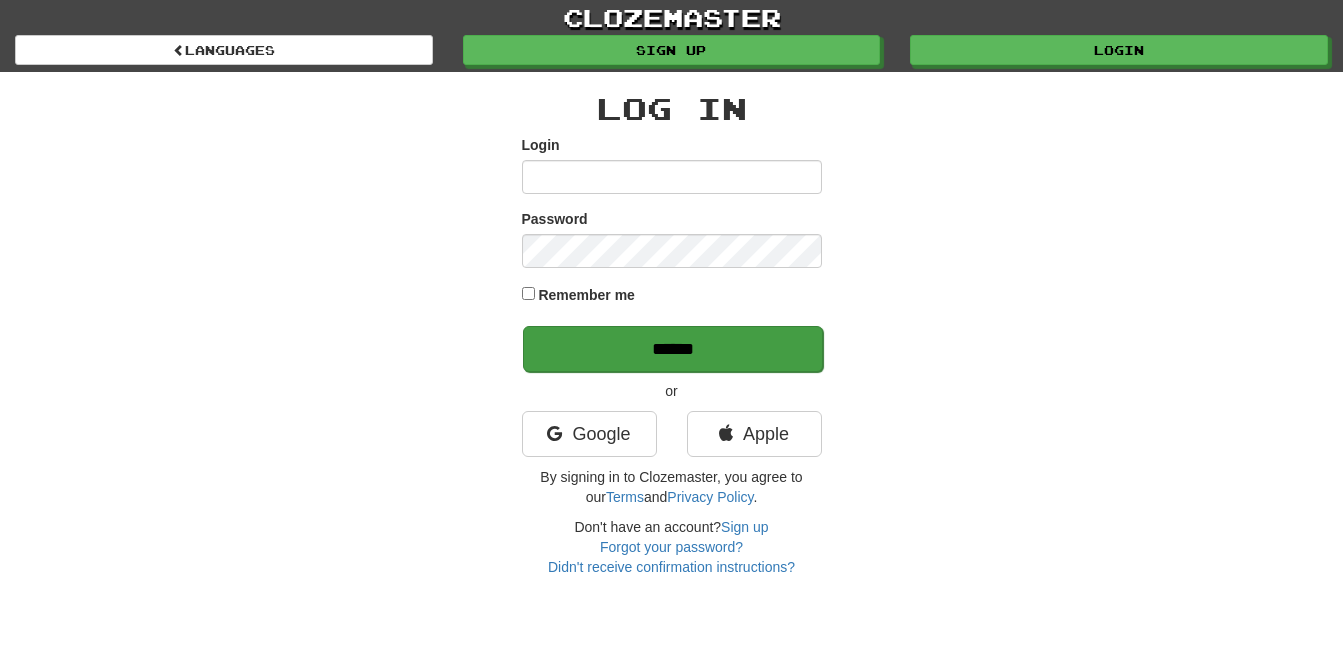 type on "**********" 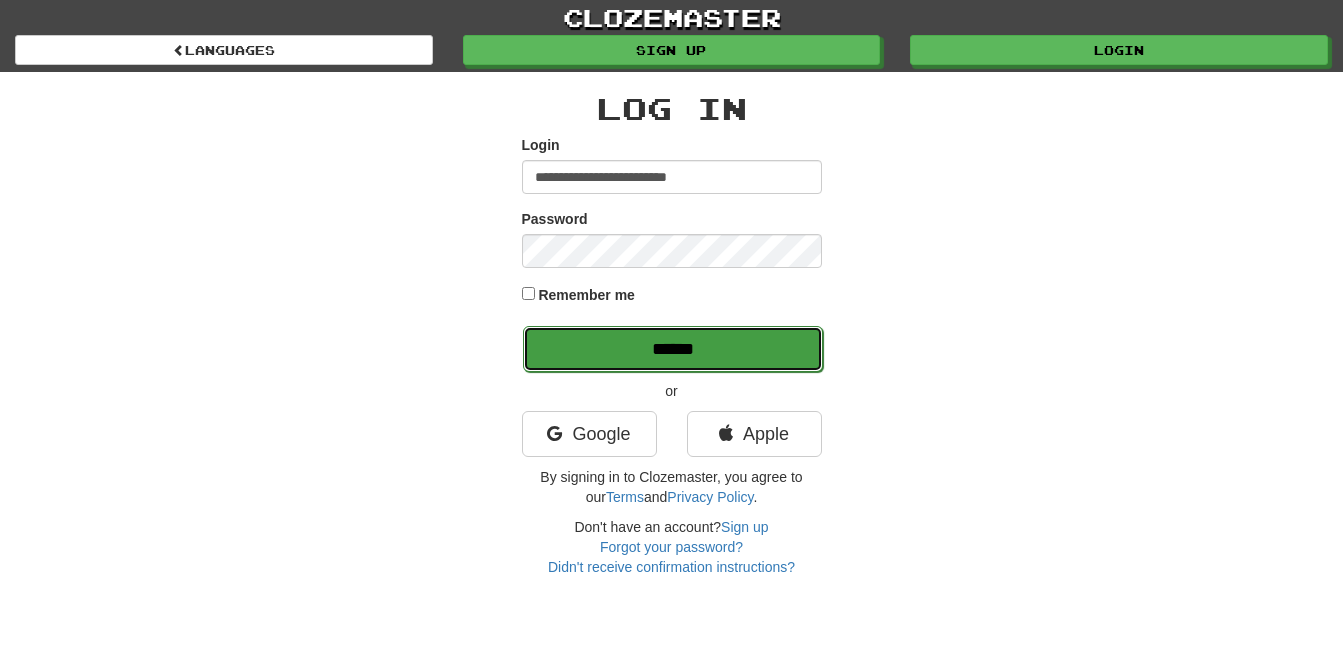 click on "******" at bounding box center [673, 349] 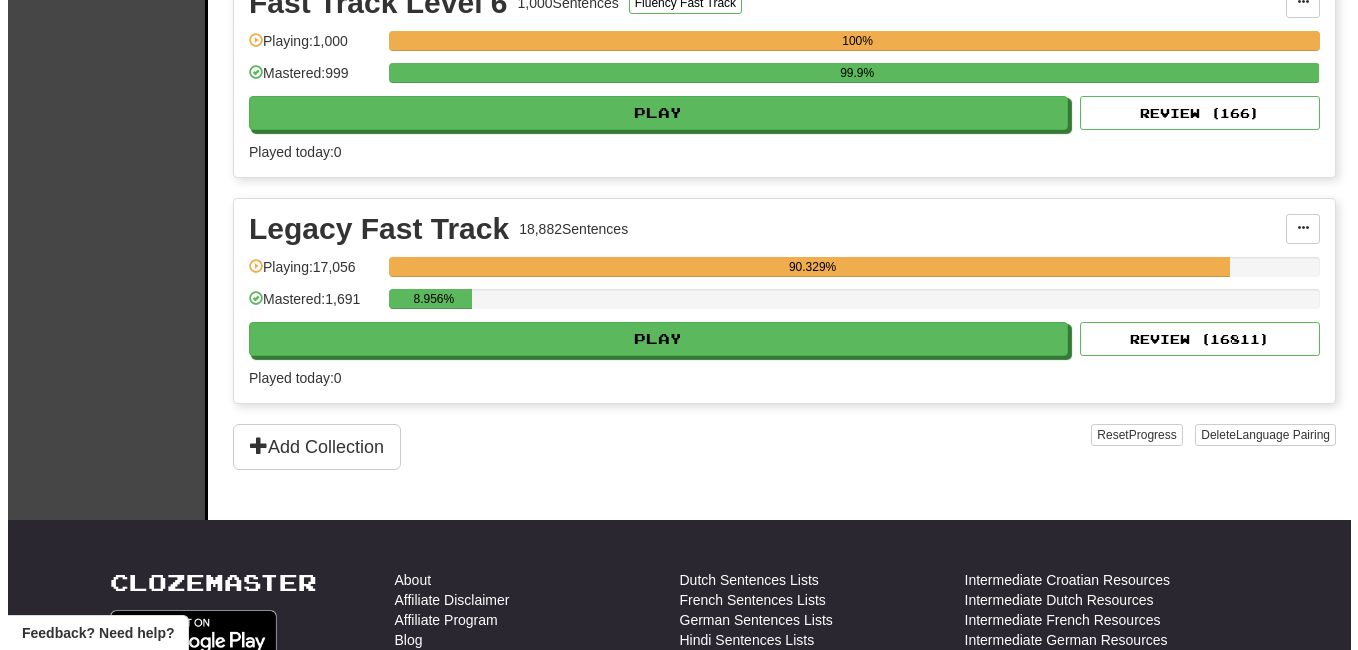 scroll, scrollTop: 1620, scrollLeft: 0, axis: vertical 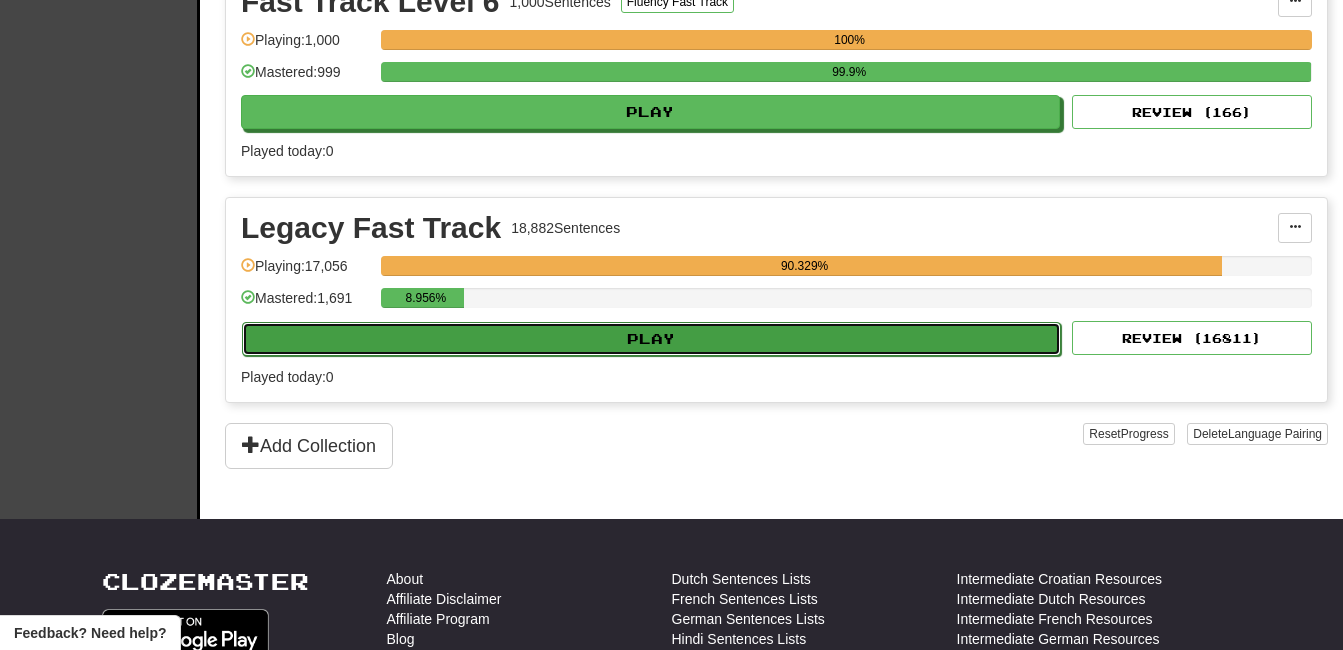 click on "Play" at bounding box center [651, 339] 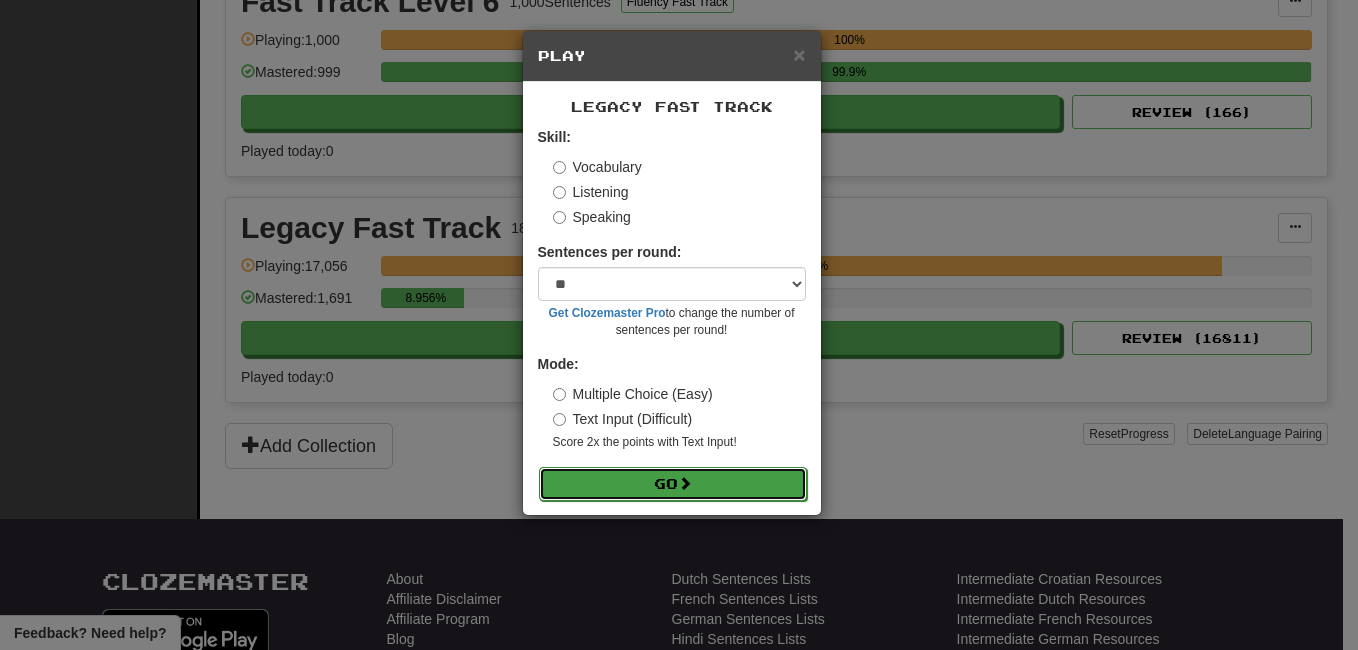 click on "Go" at bounding box center [673, 484] 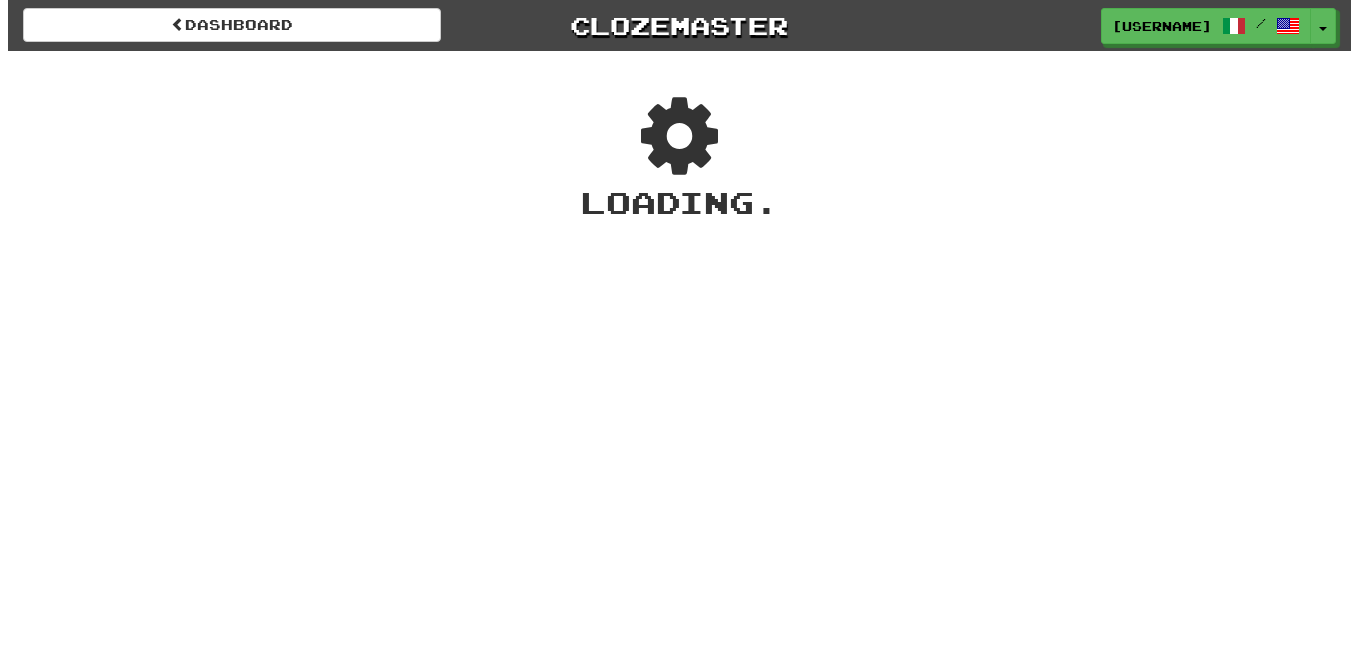 scroll, scrollTop: 0, scrollLeft: 0, axis: both 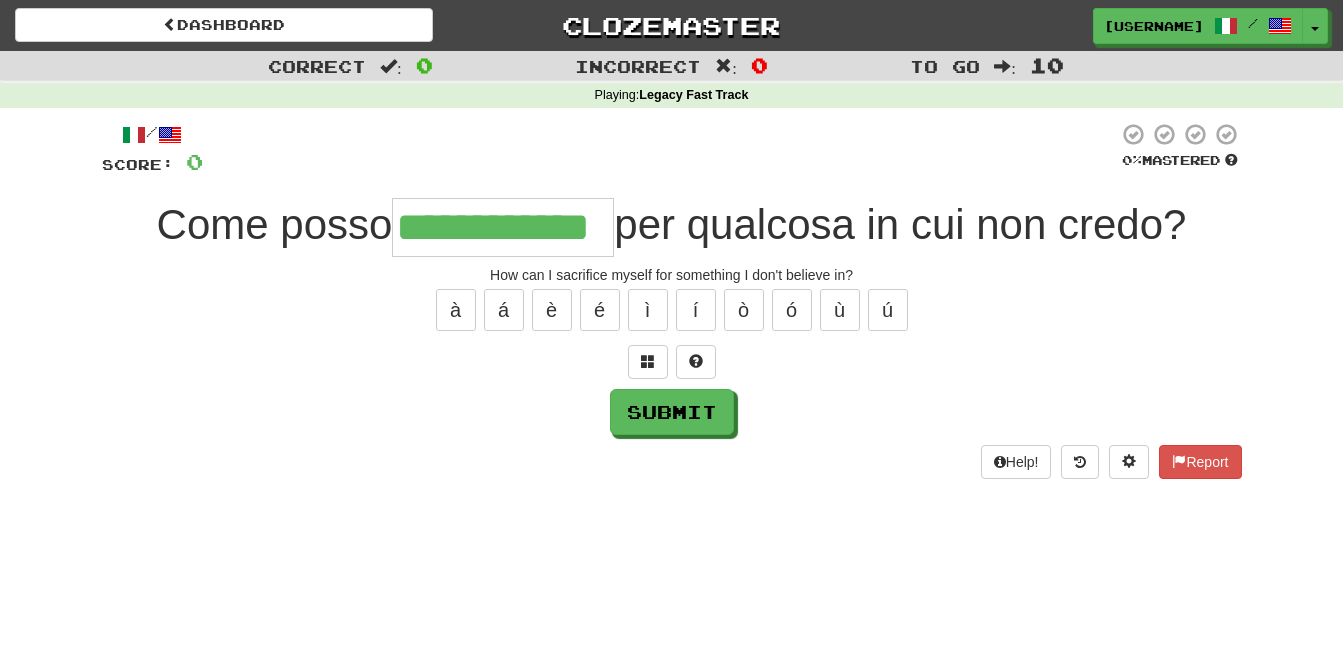 type on "**********" 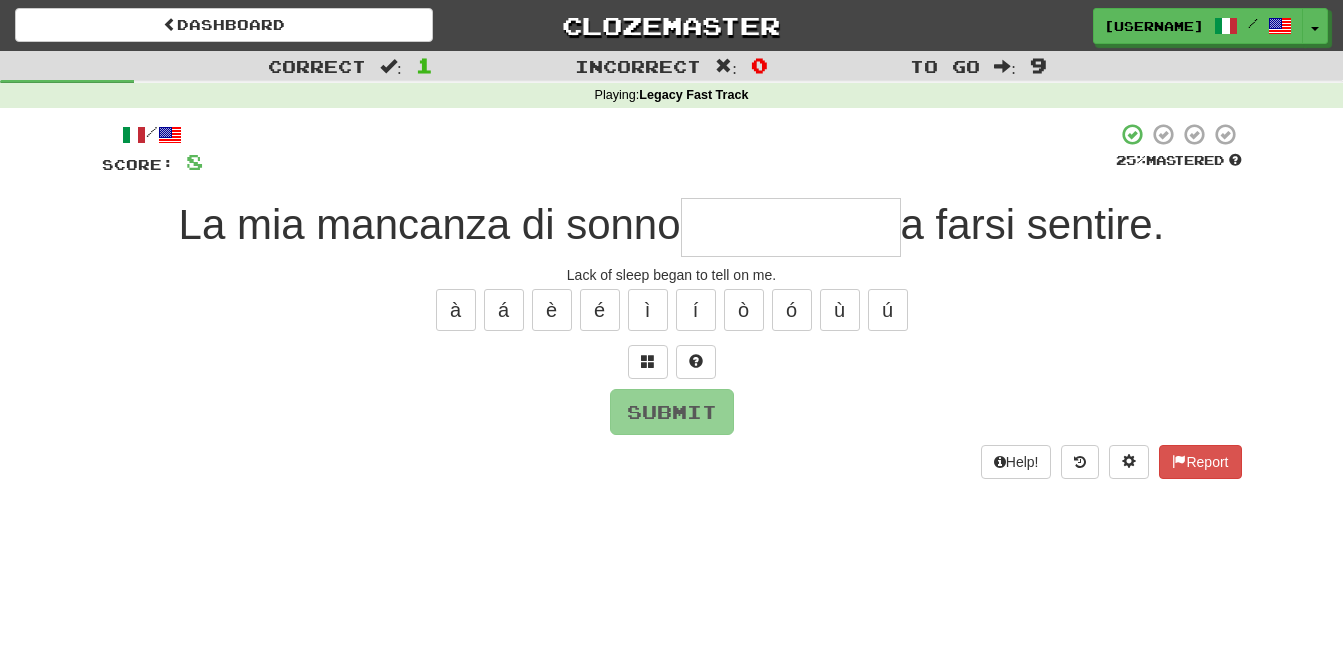 type on "**********" 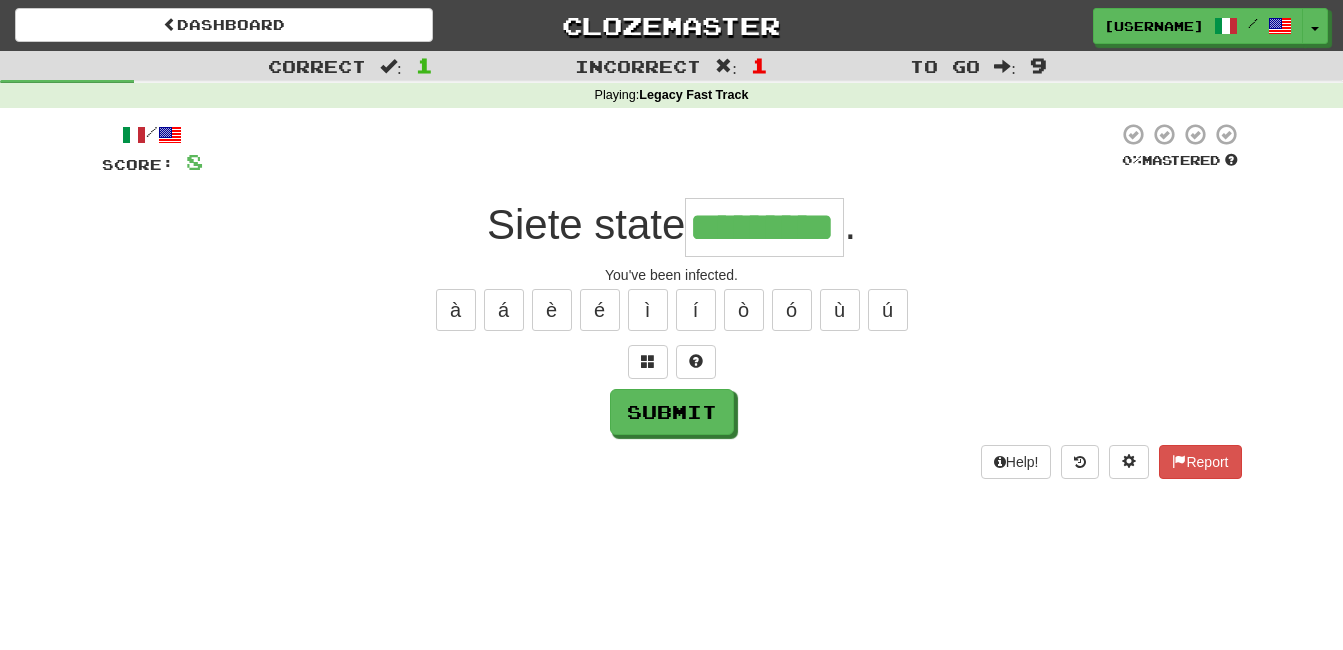 type on "*********" 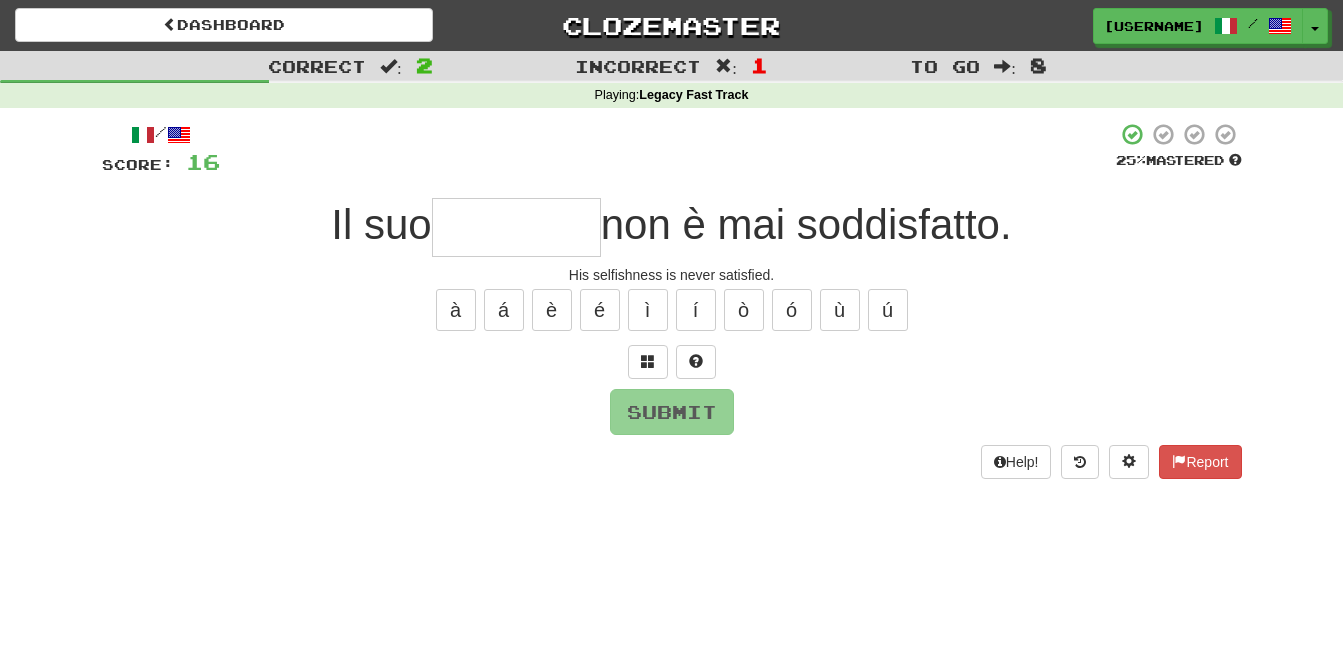 type on "*" 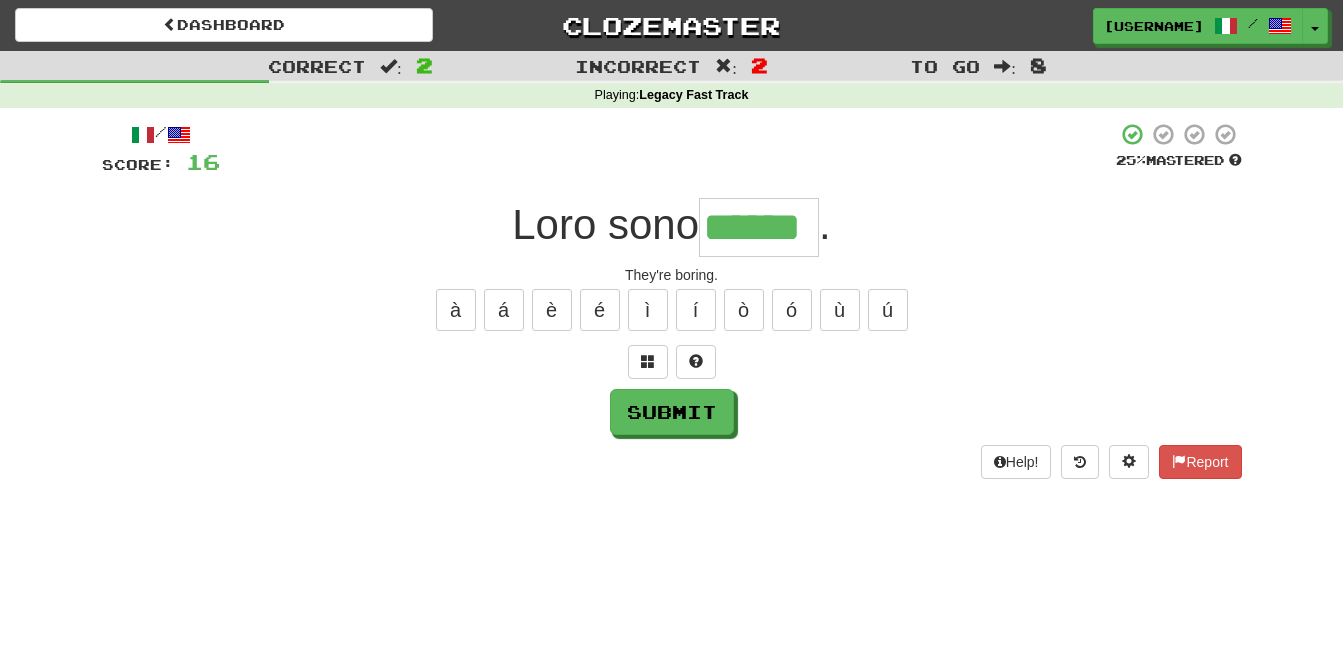 type on "******" 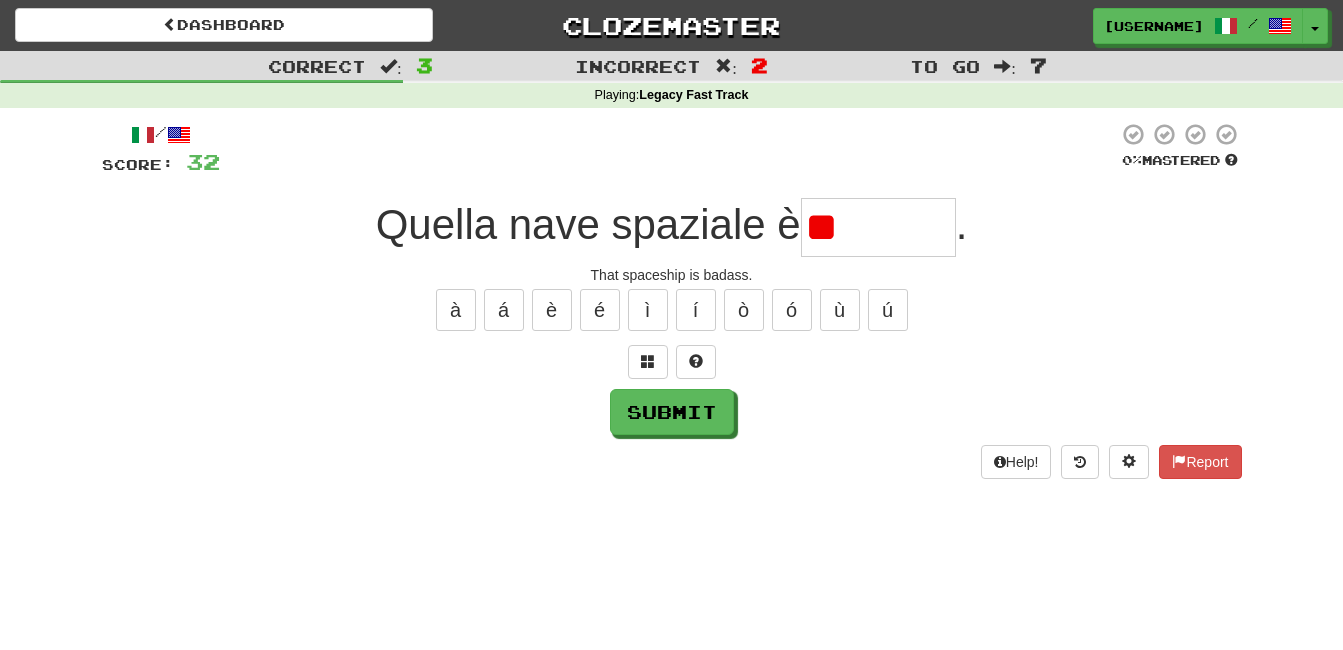 type on "*" 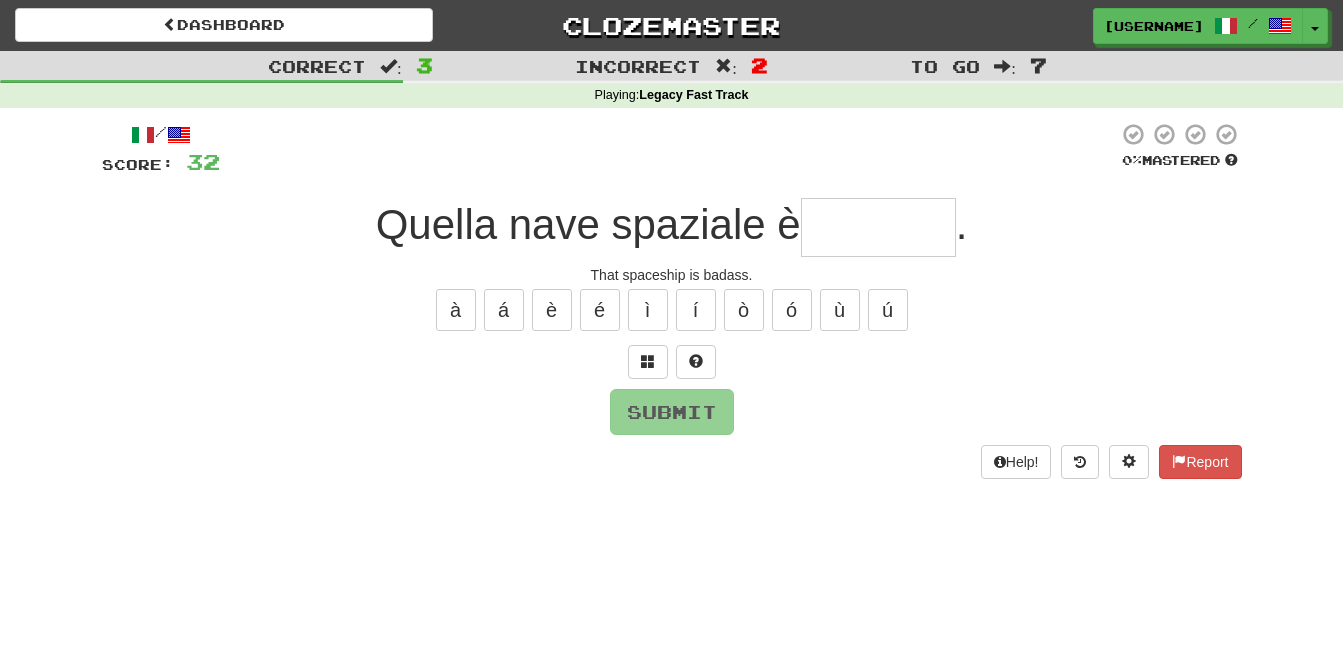 type on "*******" 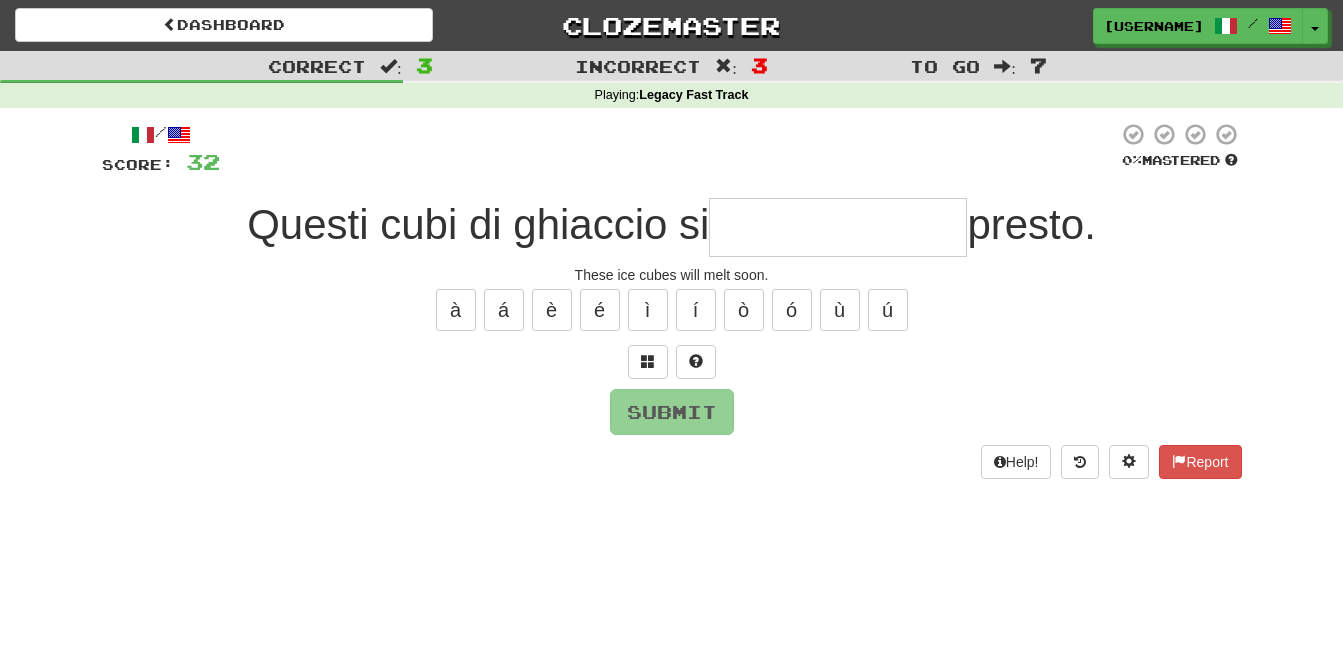 type on "*" 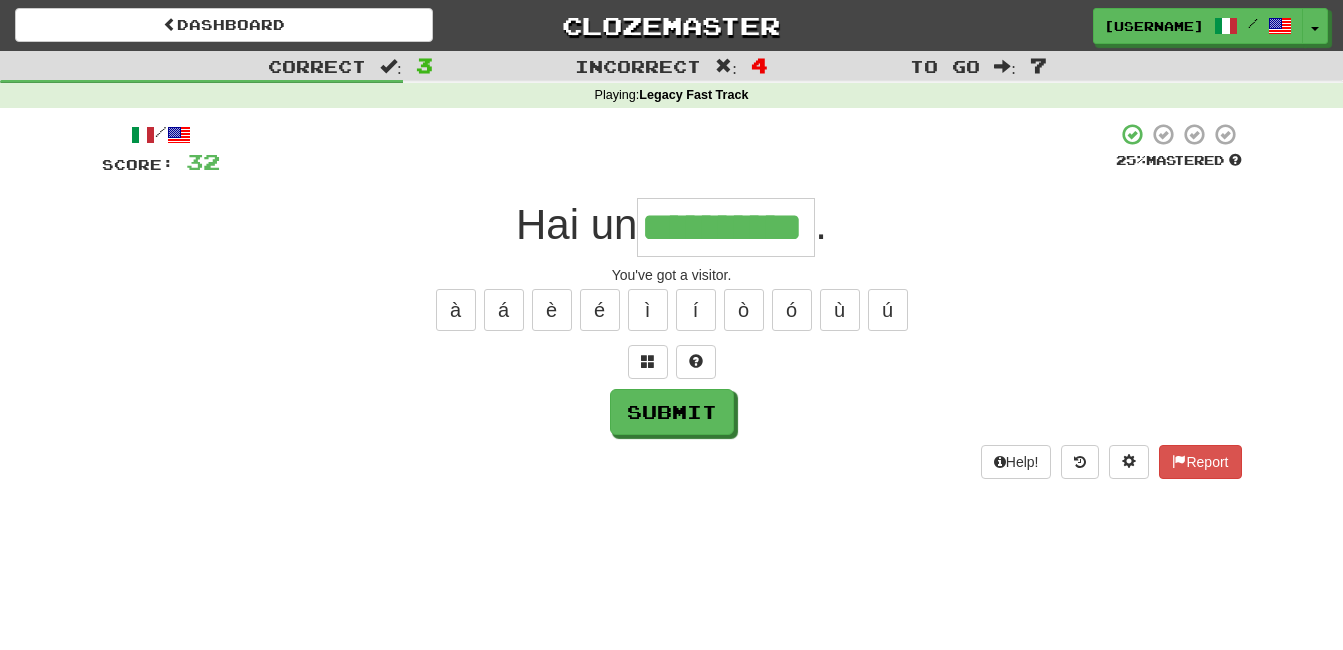 type on "**********" 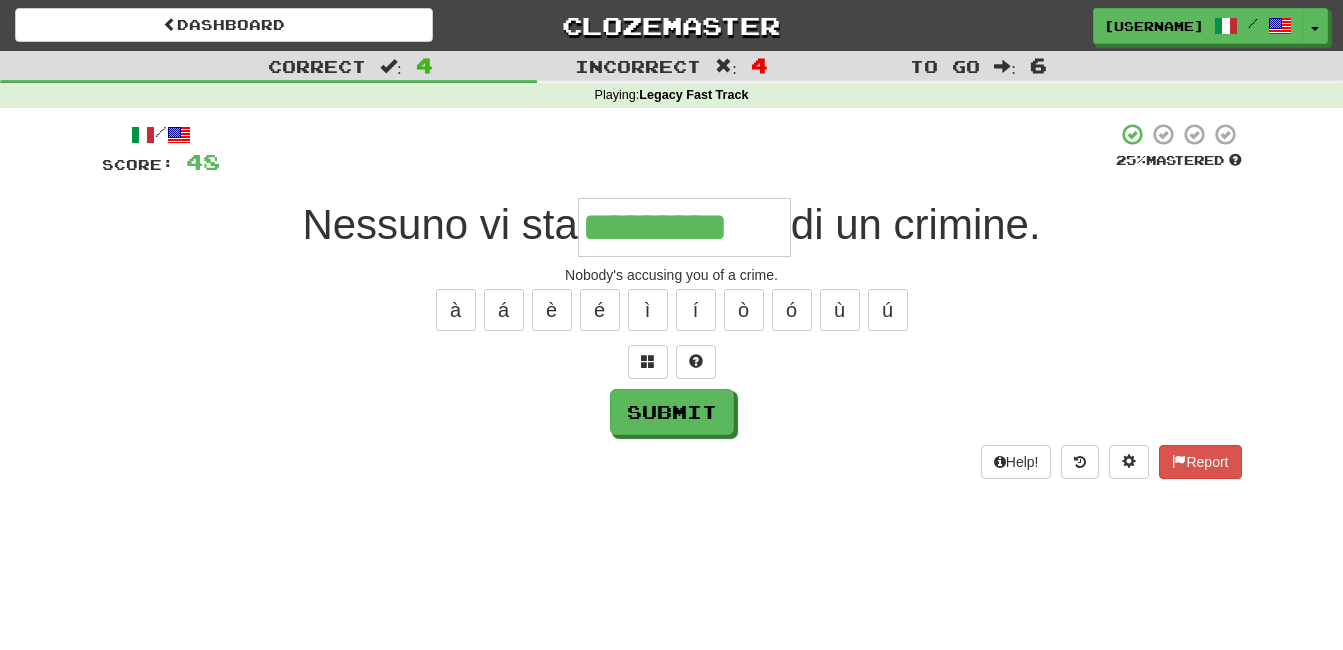 type on "*********" 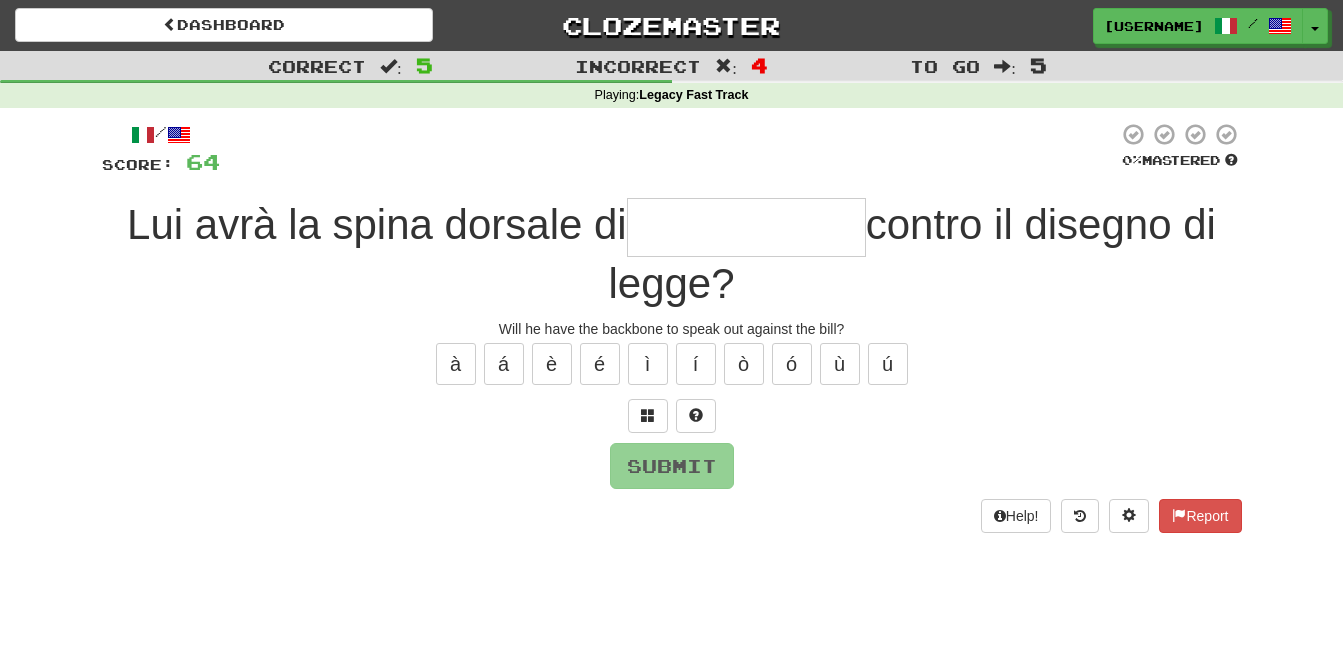 type on "**********" 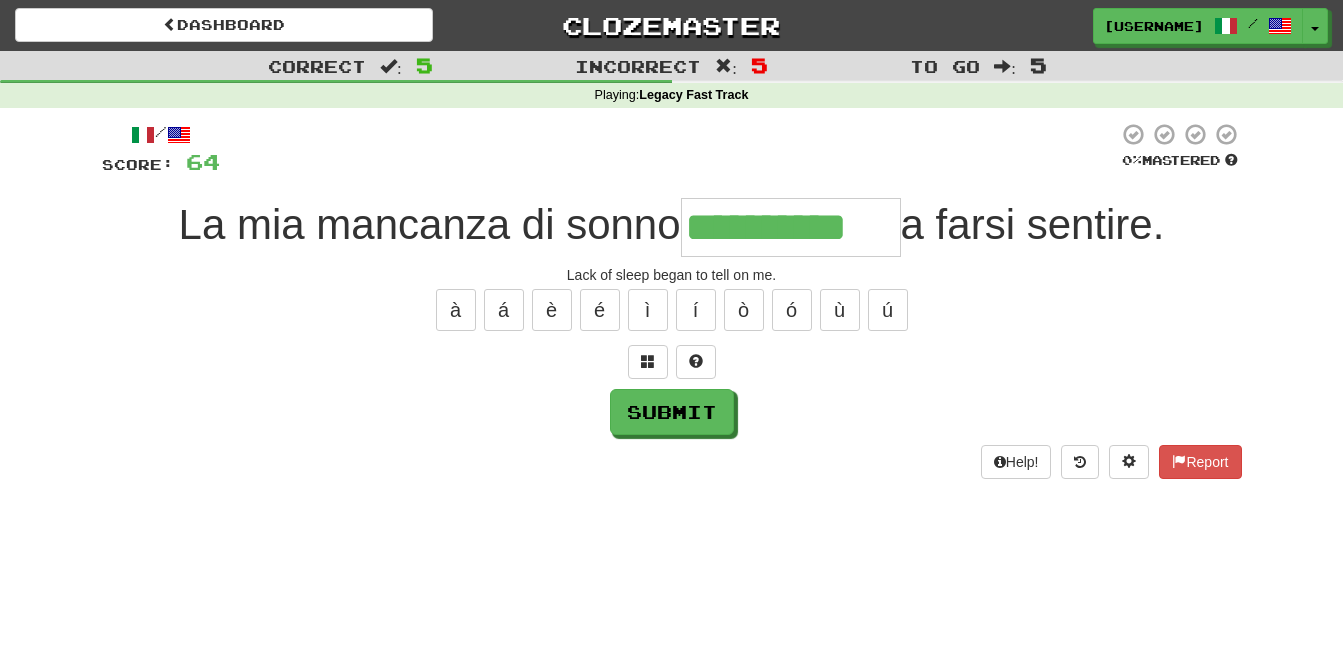 type on "**********" 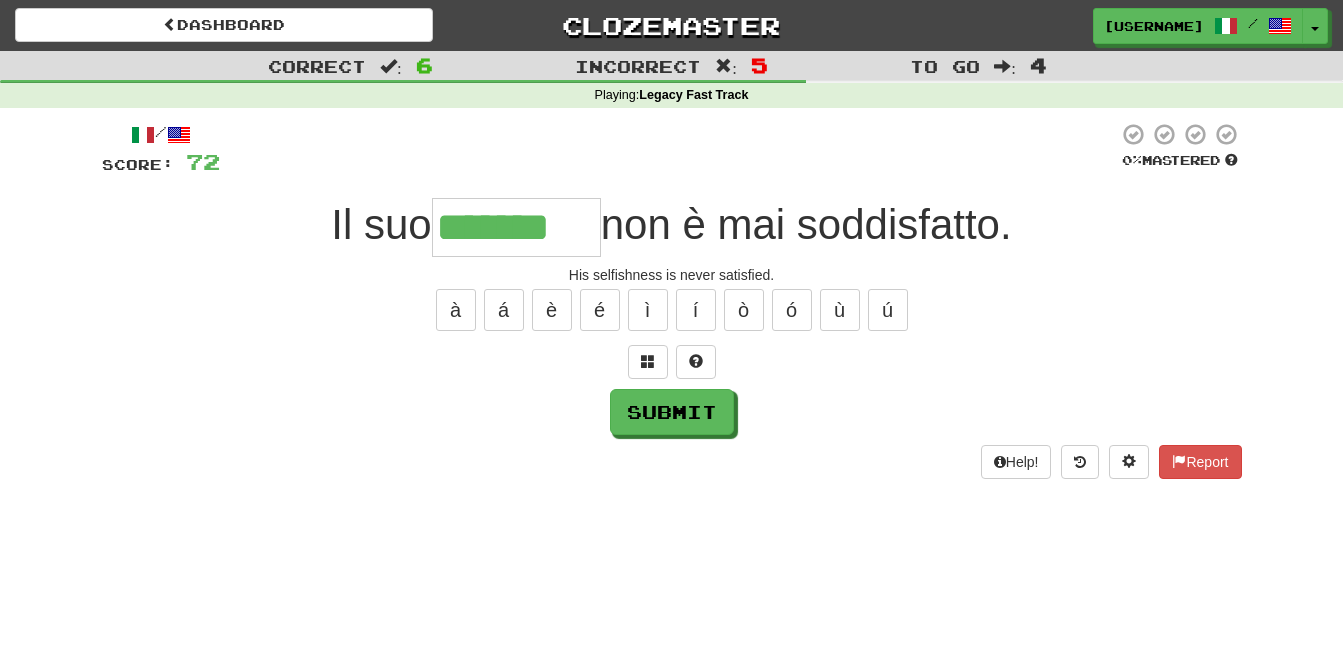 type on "*******" 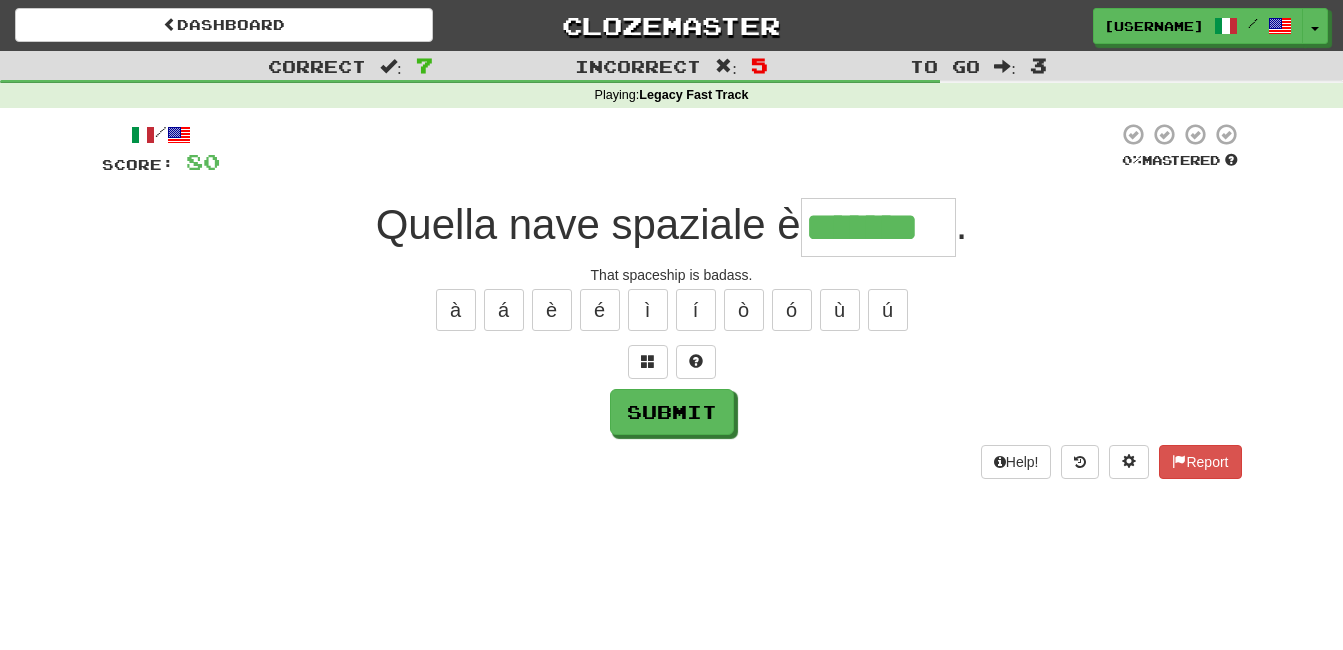 type on "*******" 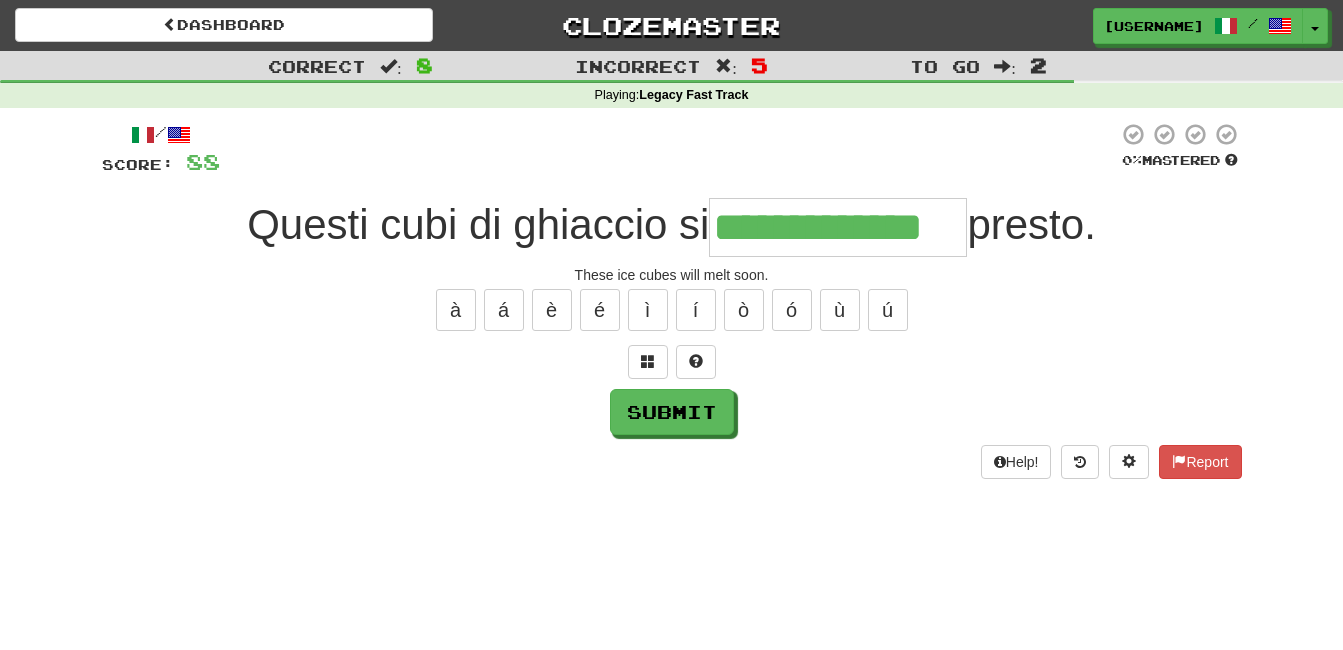 type on "**********" 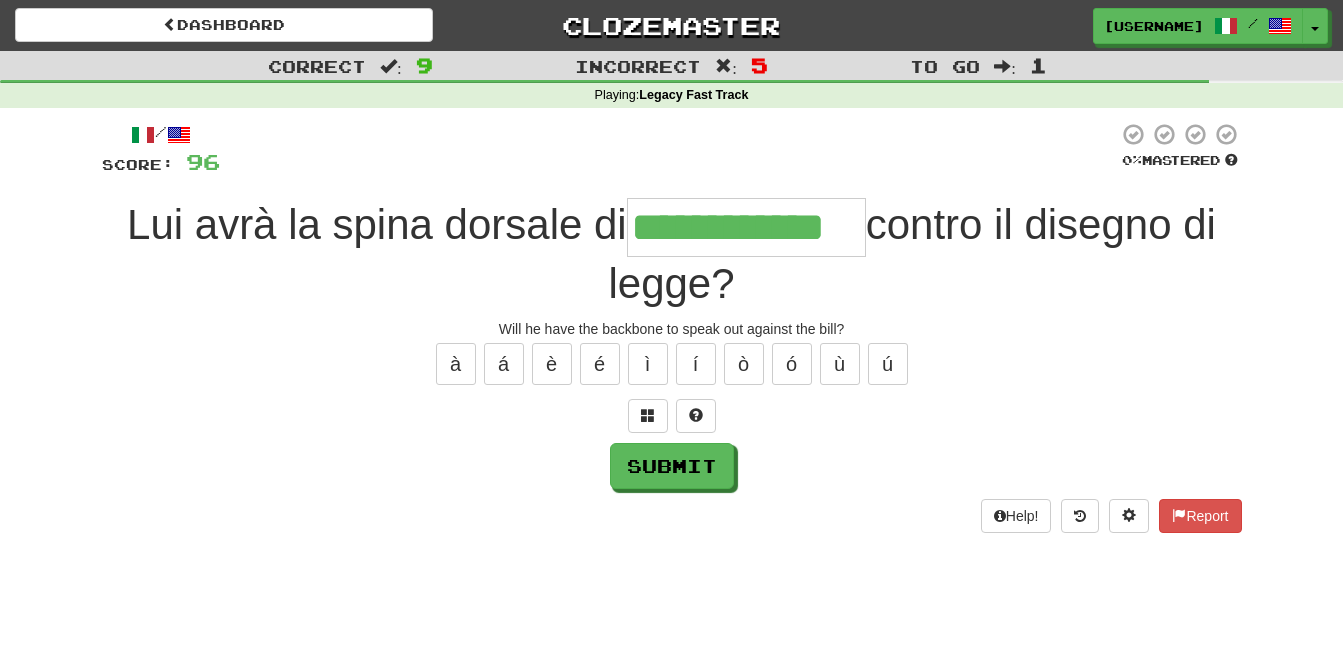 type on "**********" 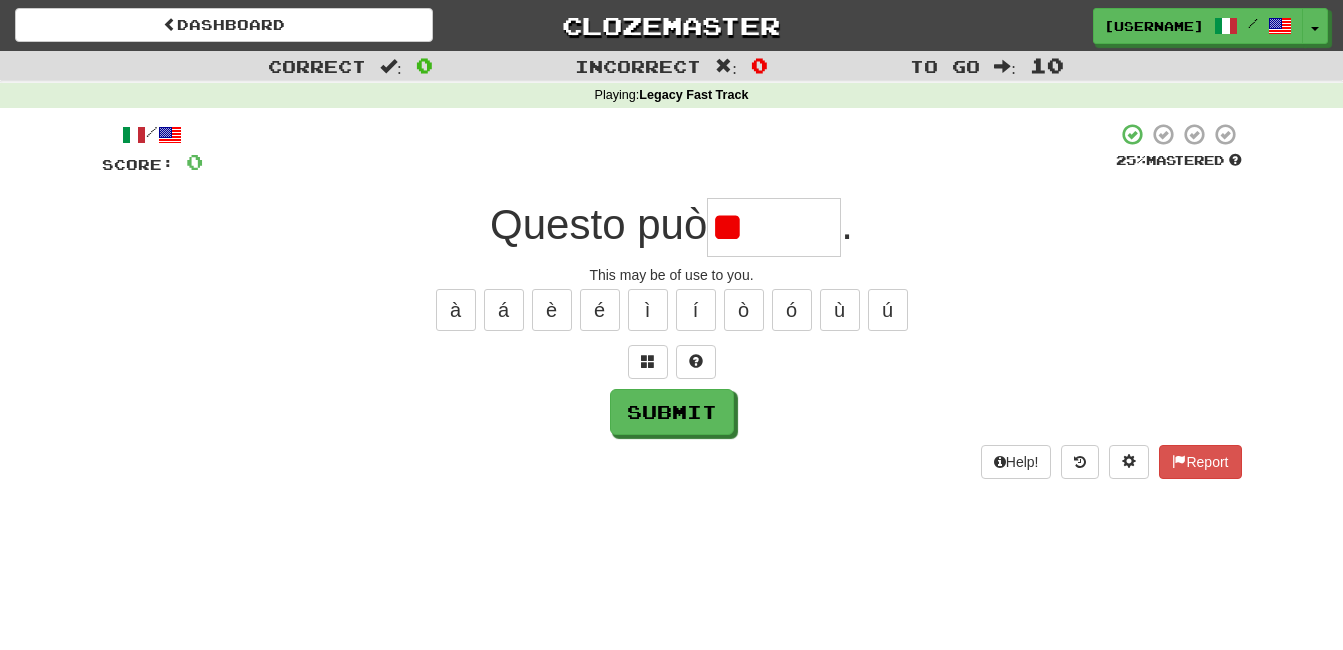 type on "*" 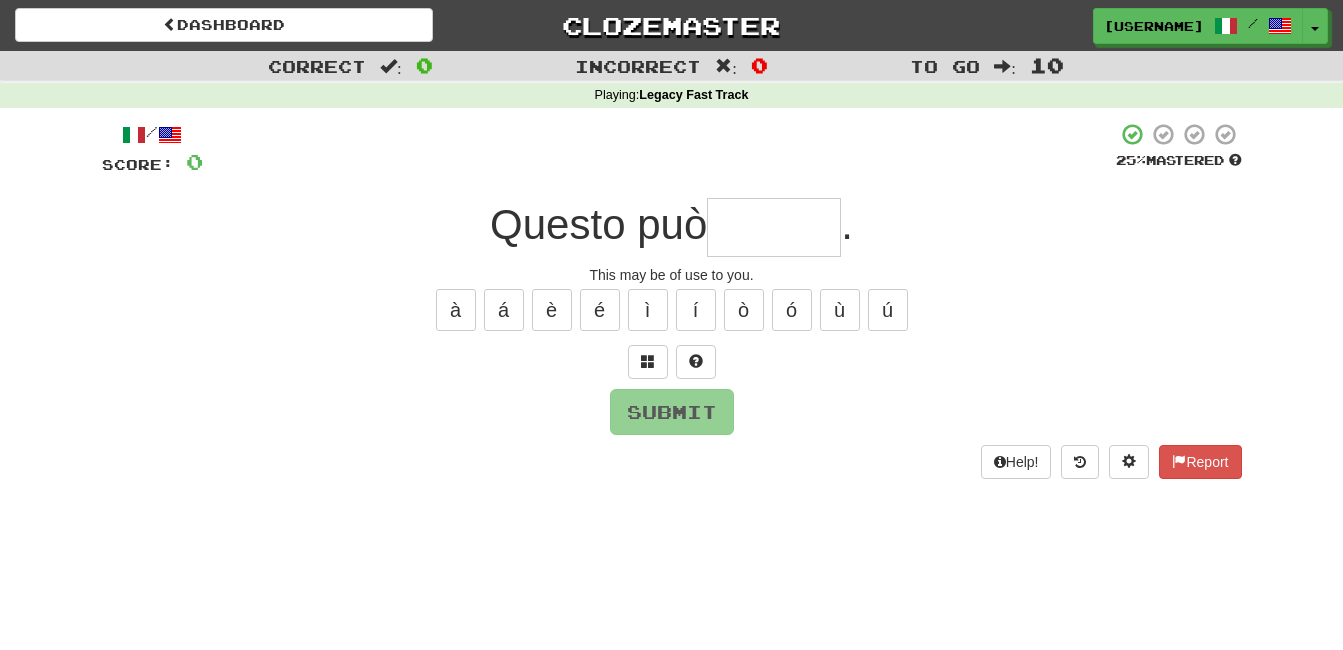 type on "********" 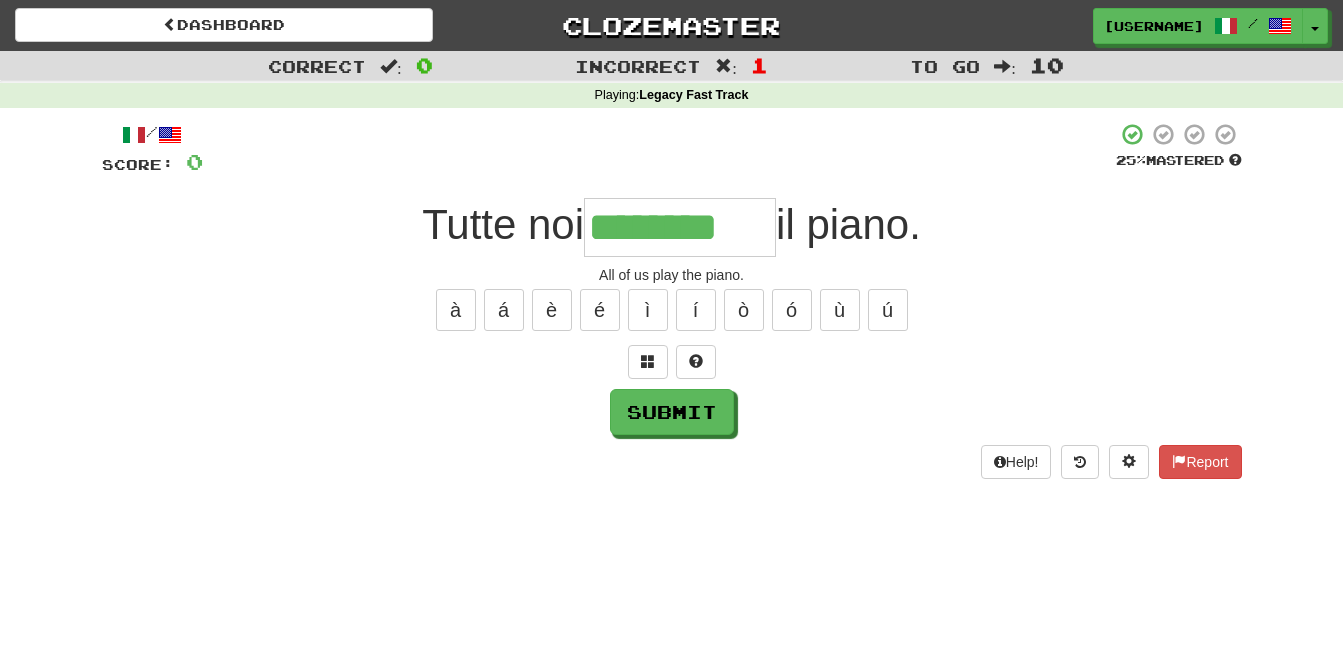 type on "********" 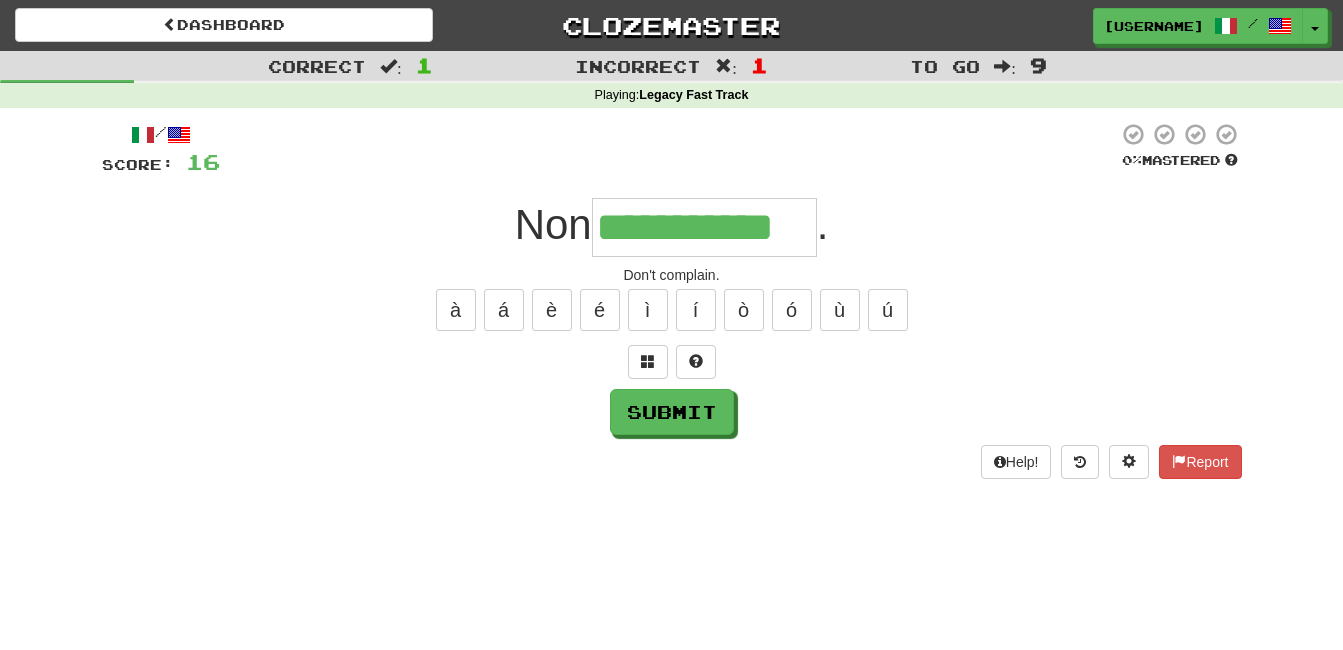 type on "**********" 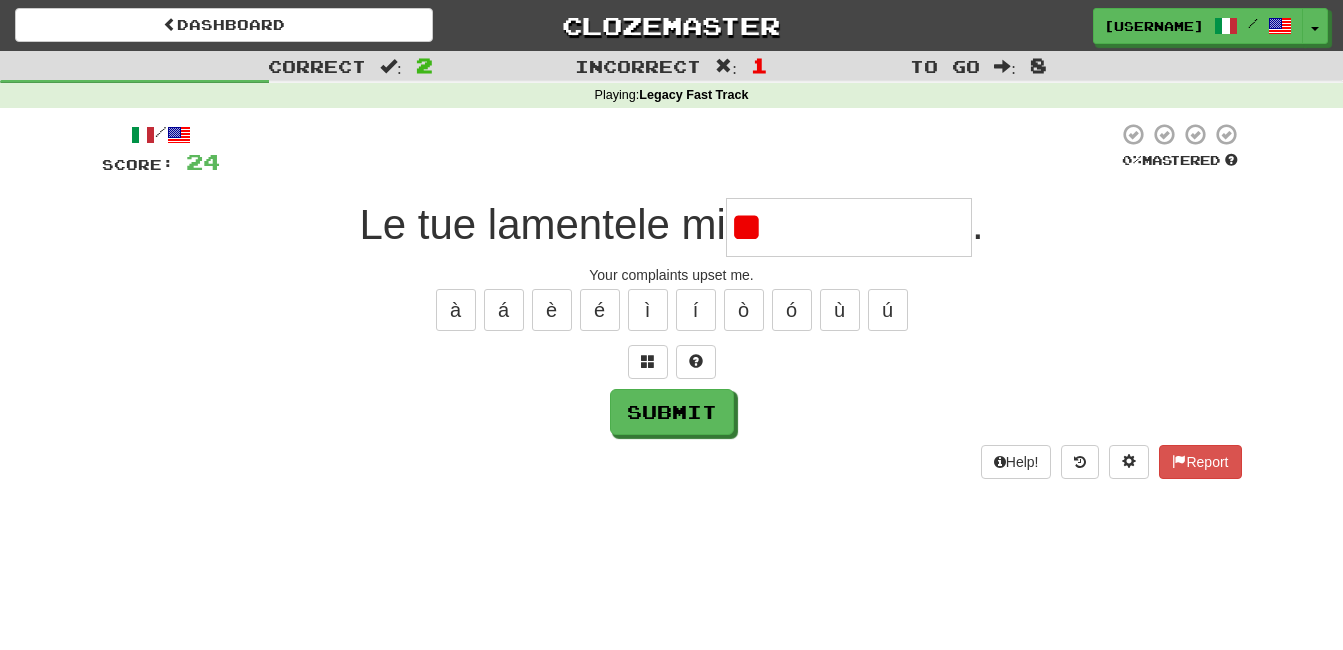 type on "*" 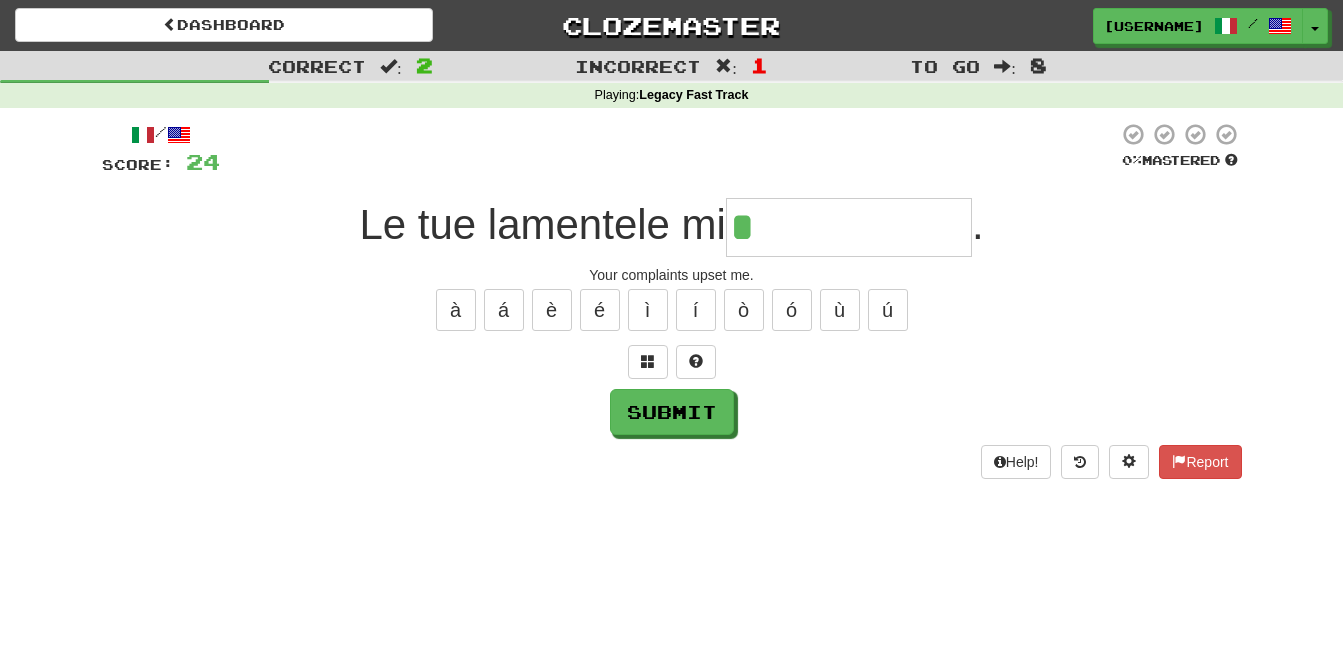type on "**********" 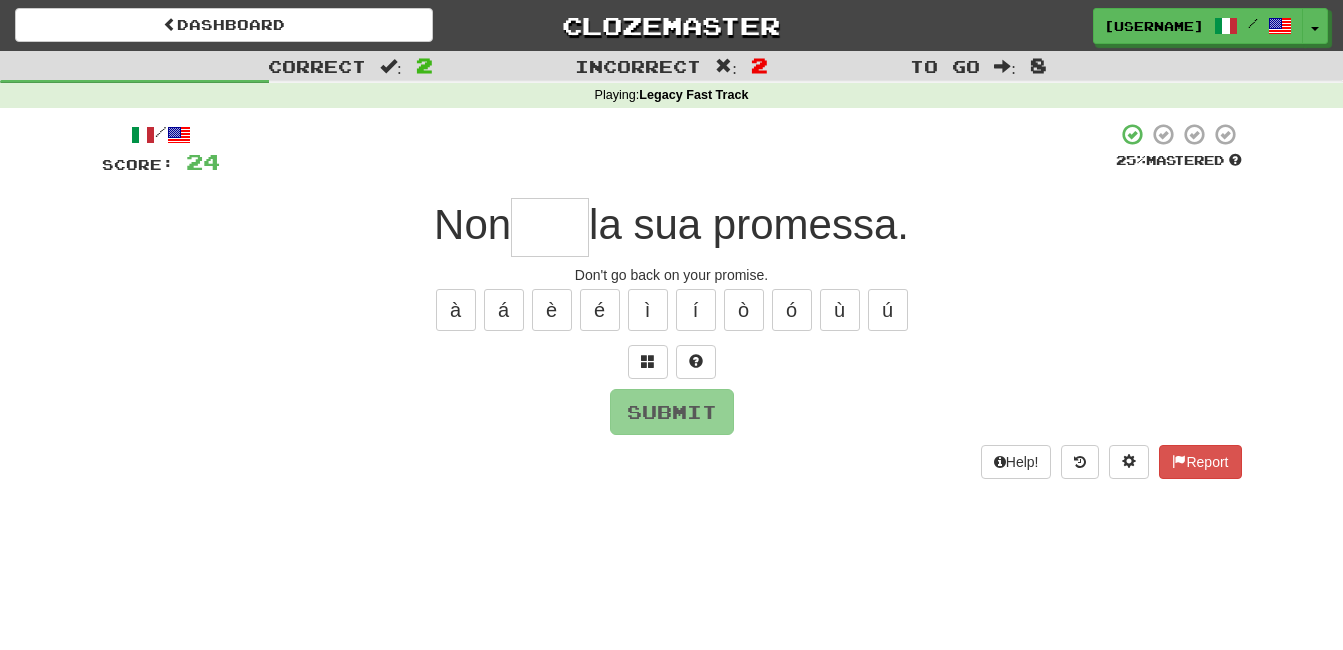 type on "*" 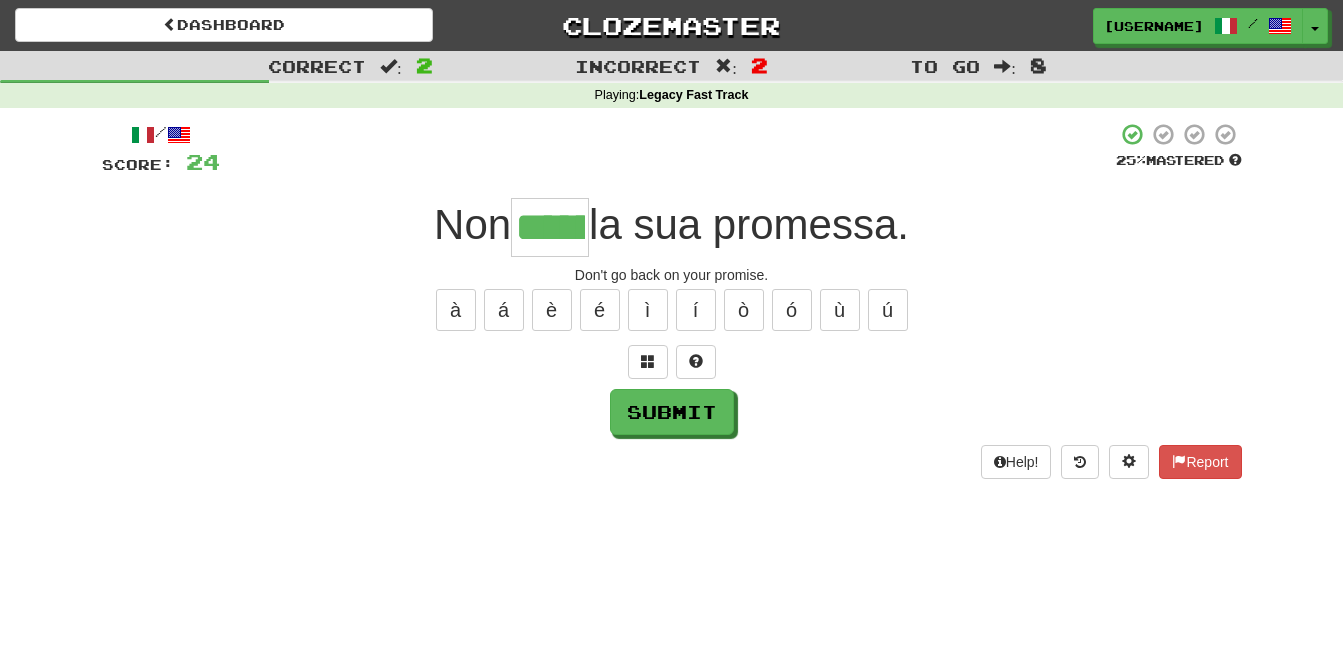 type on "******" 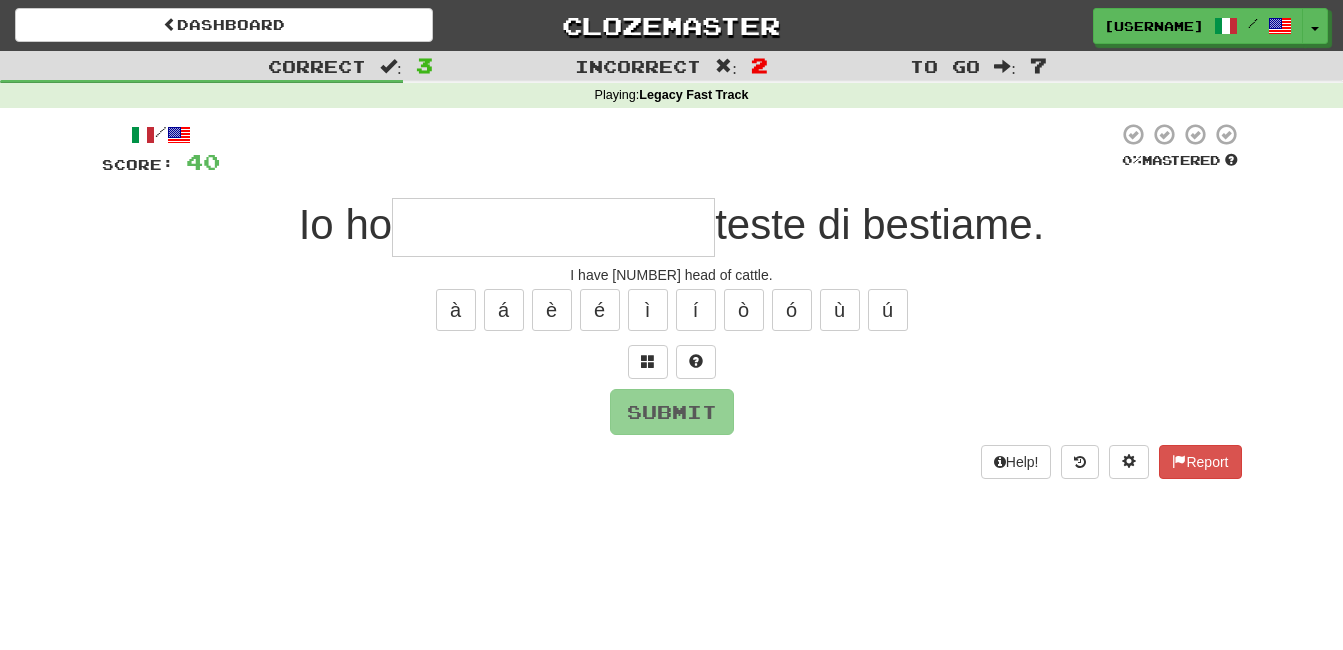 type on "*" 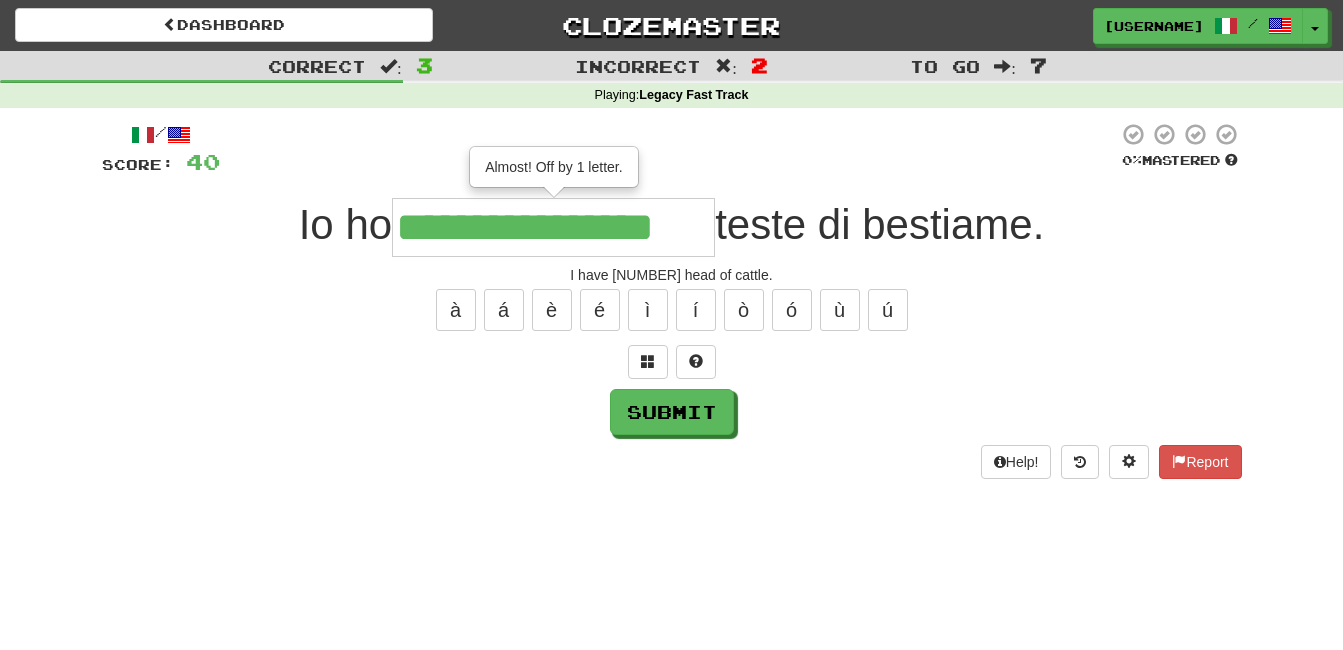 type on "**********" 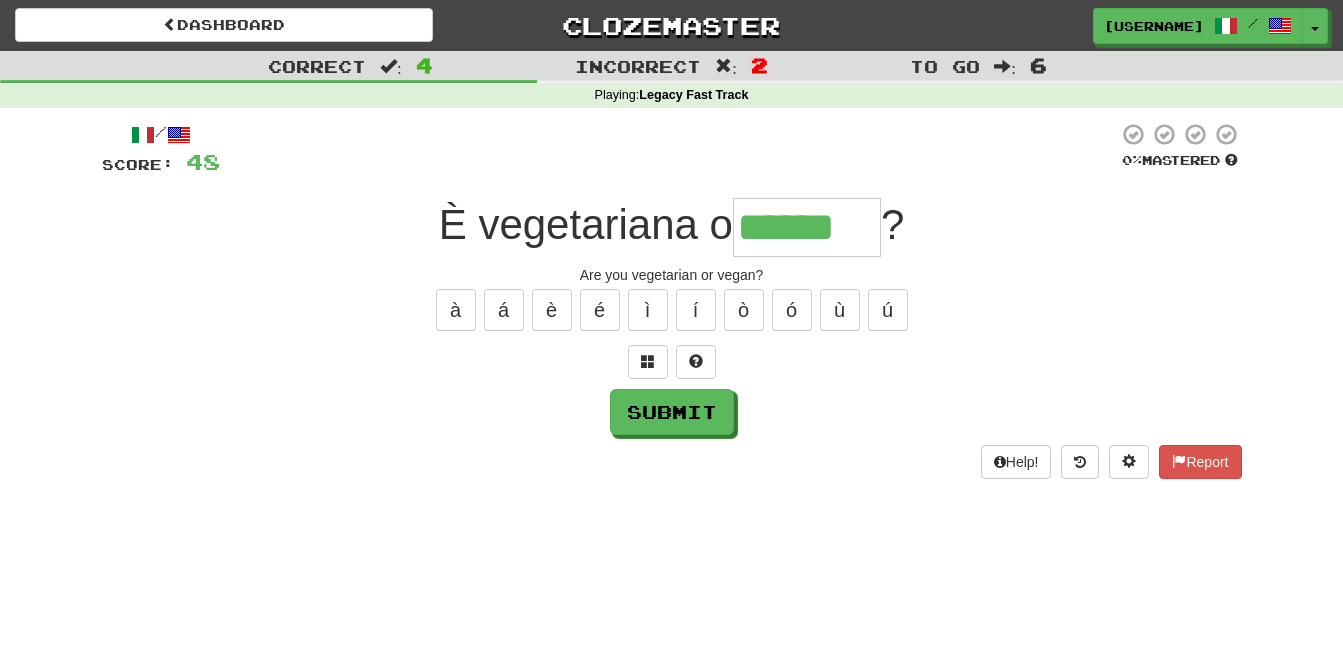 type on "******" 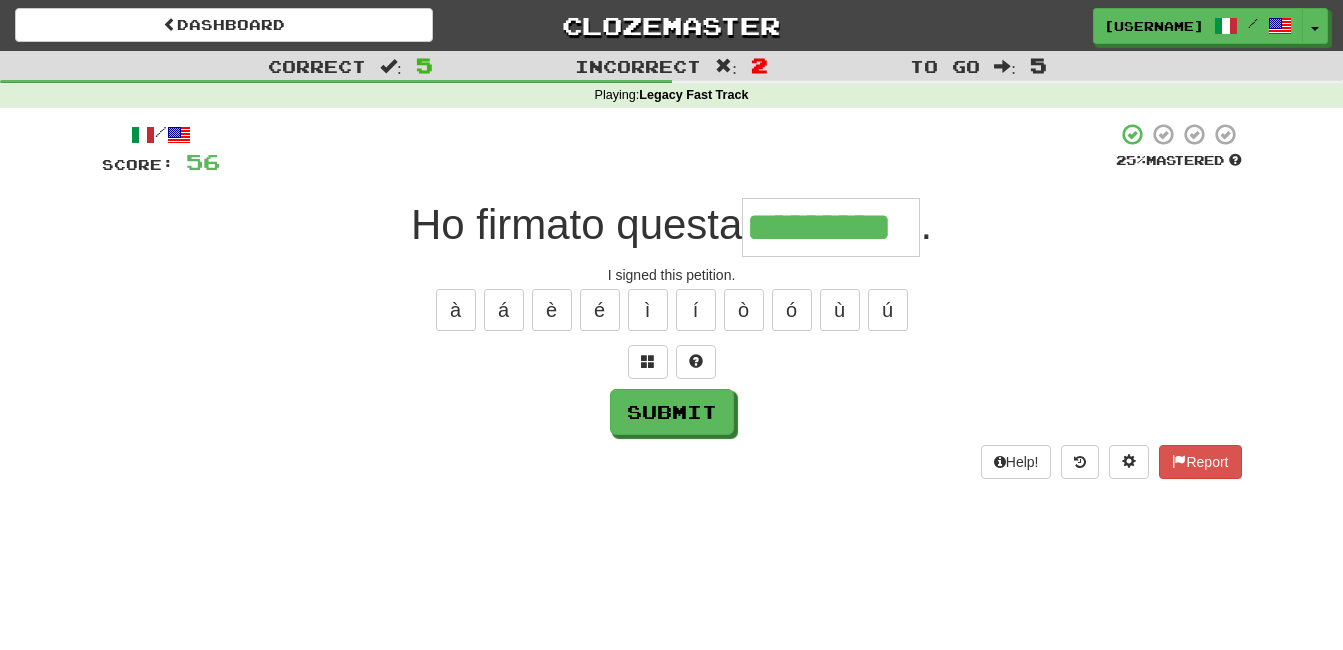 type on "*********" 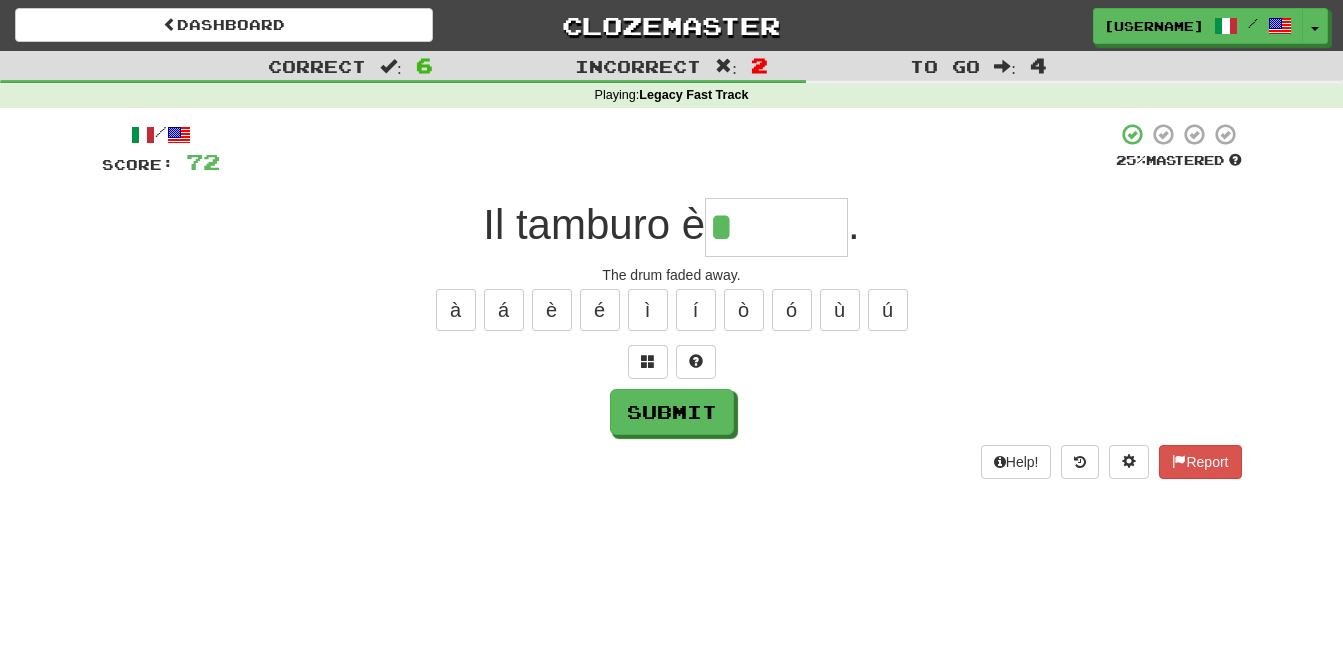 type on "*******" 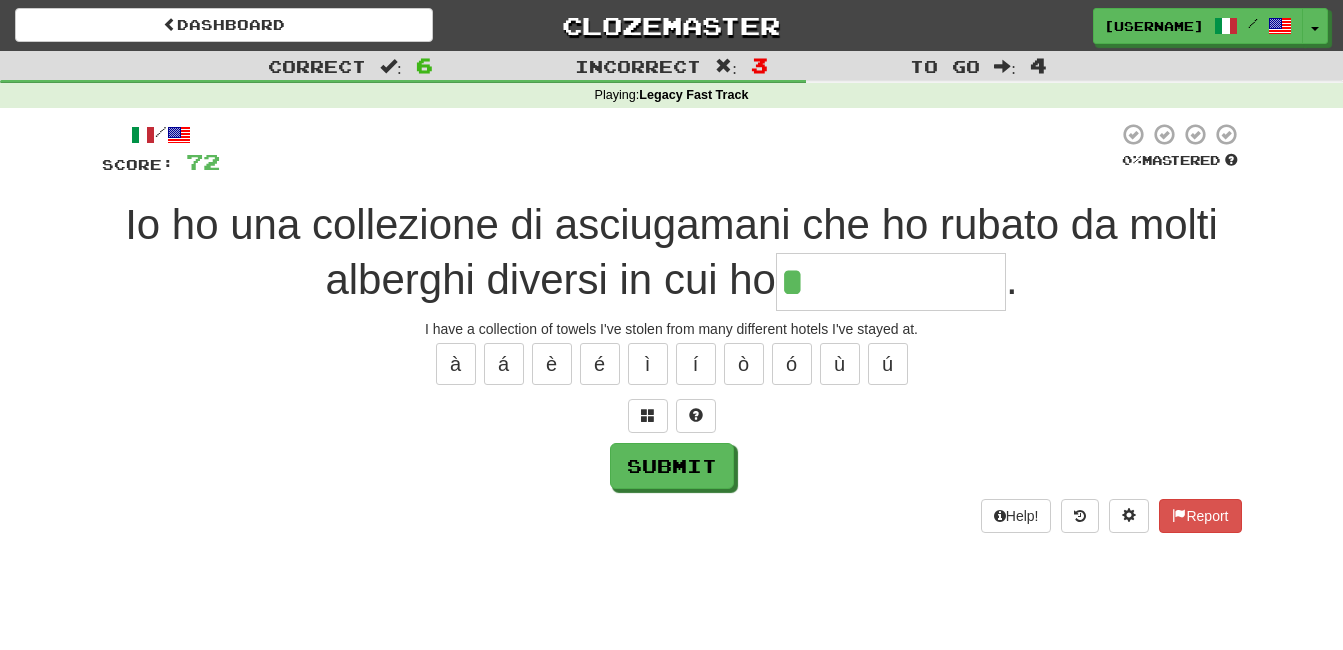 type on "**********" 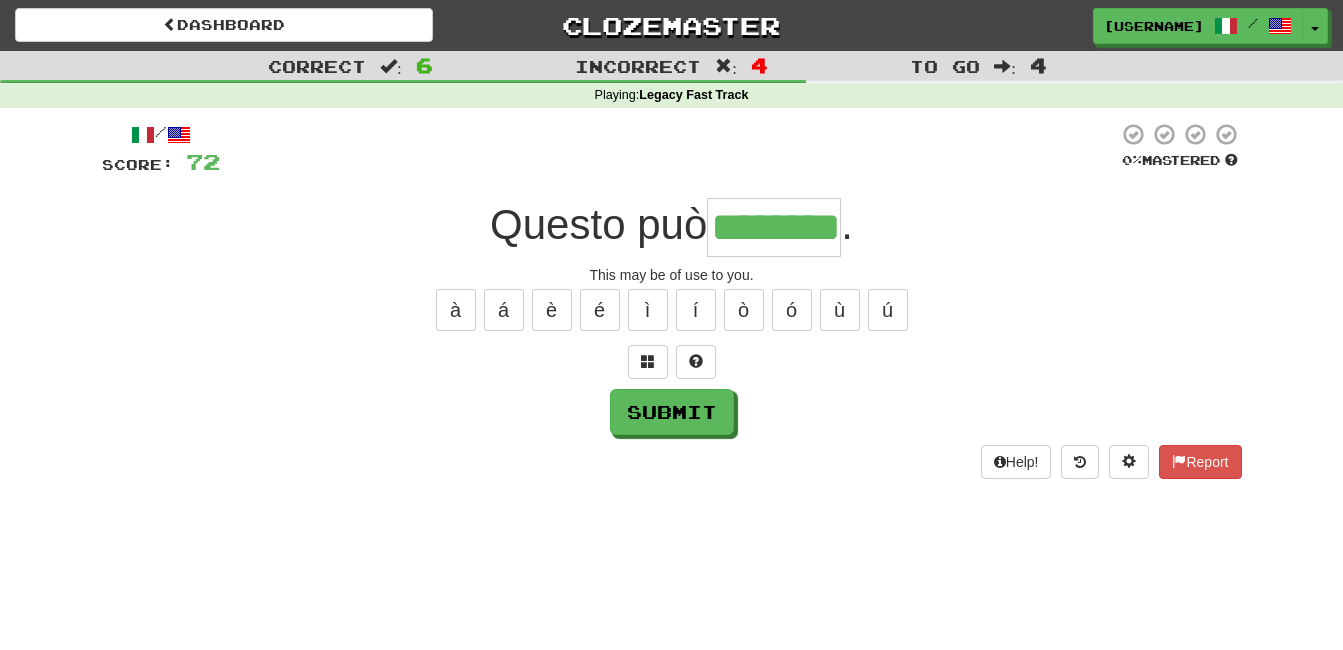 type on "********" 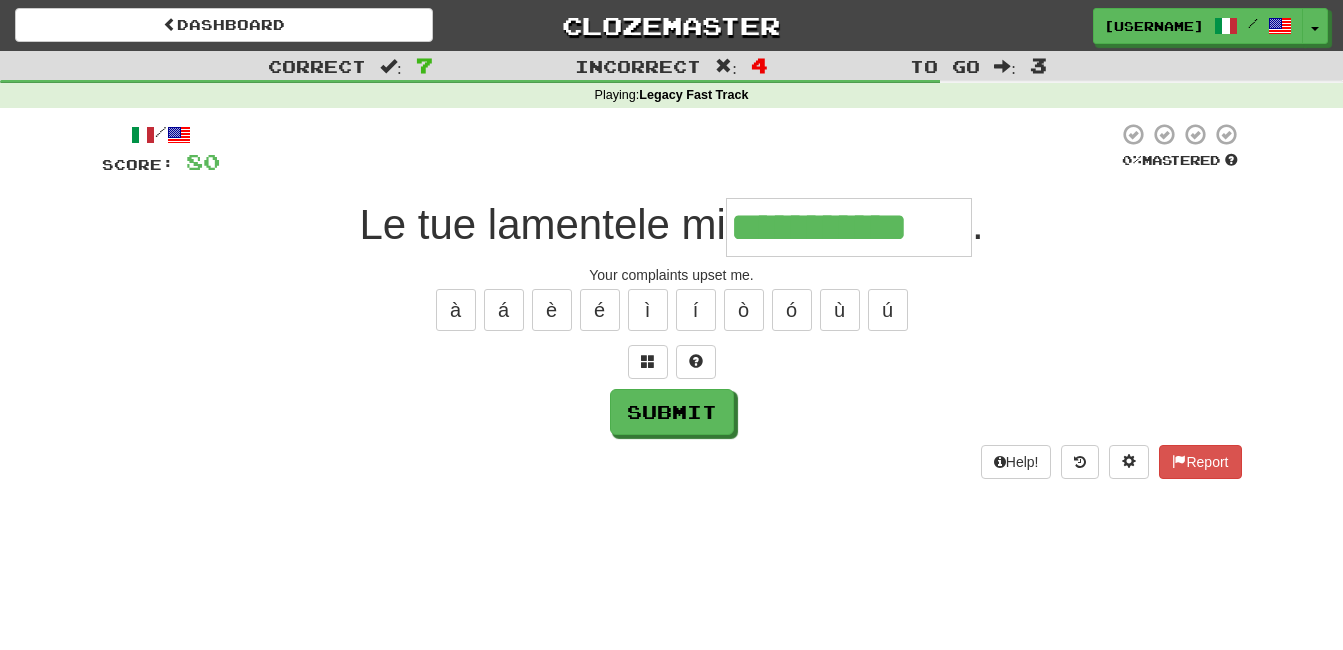 type on "**********" 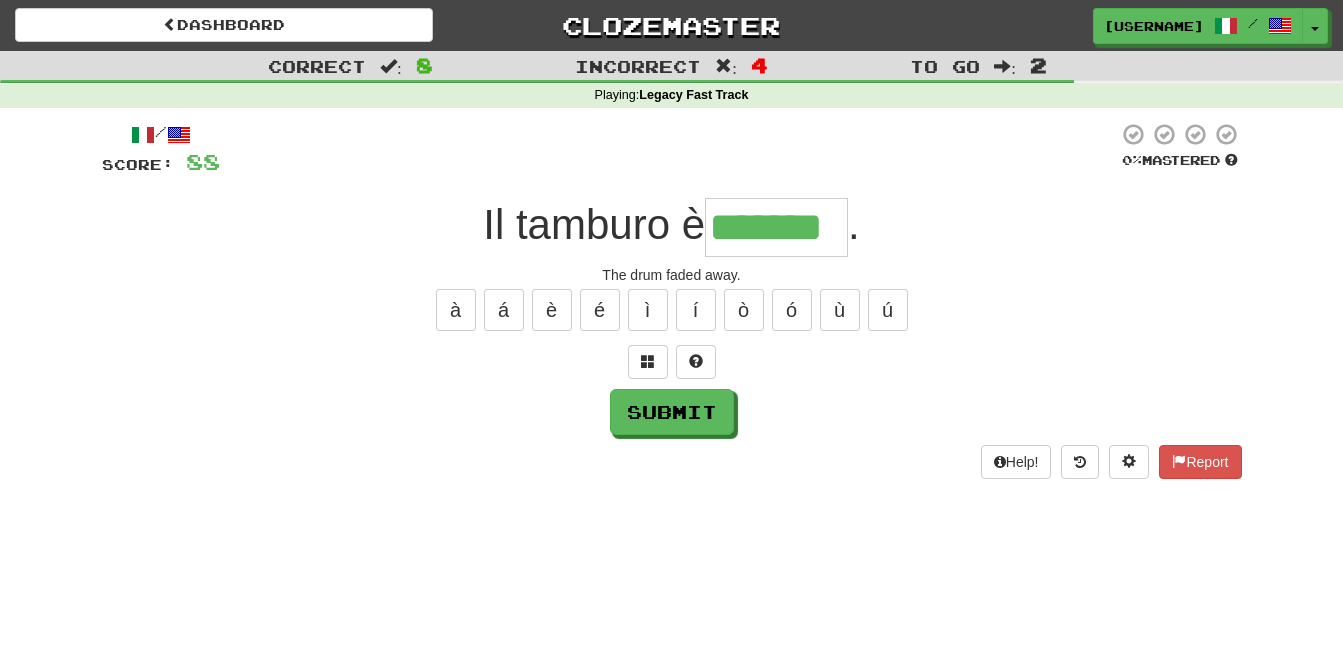 type on "*******" 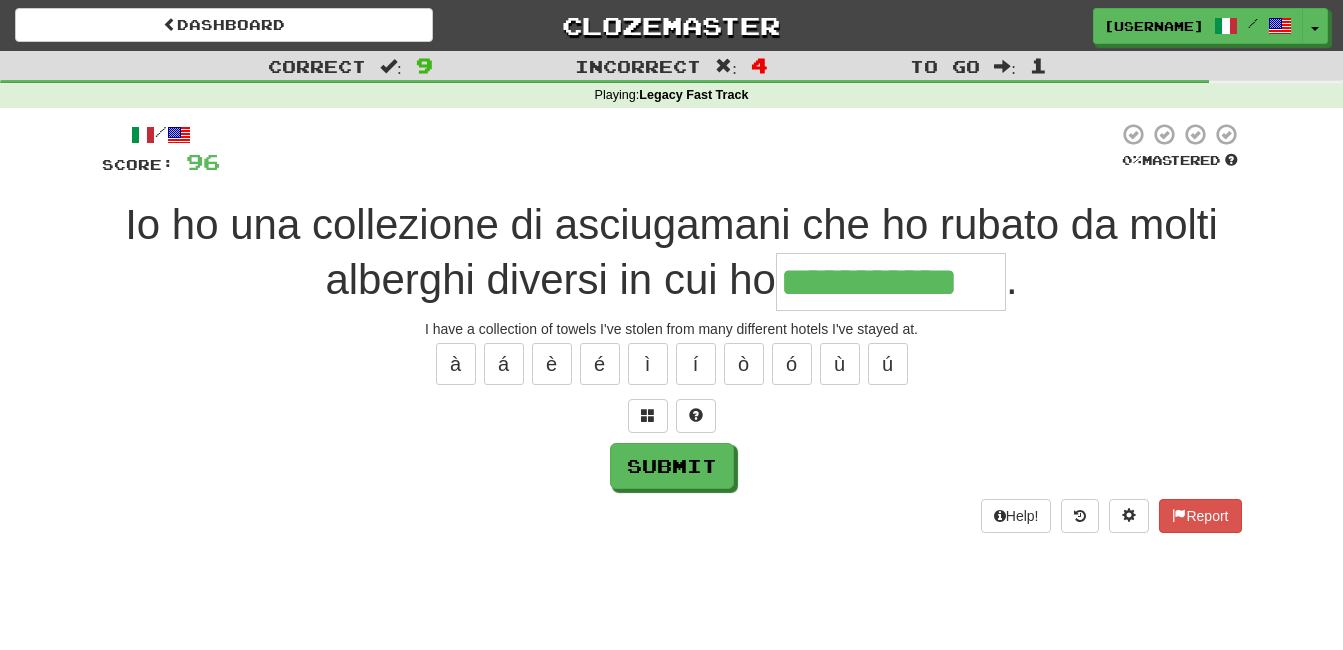 type on "**********" 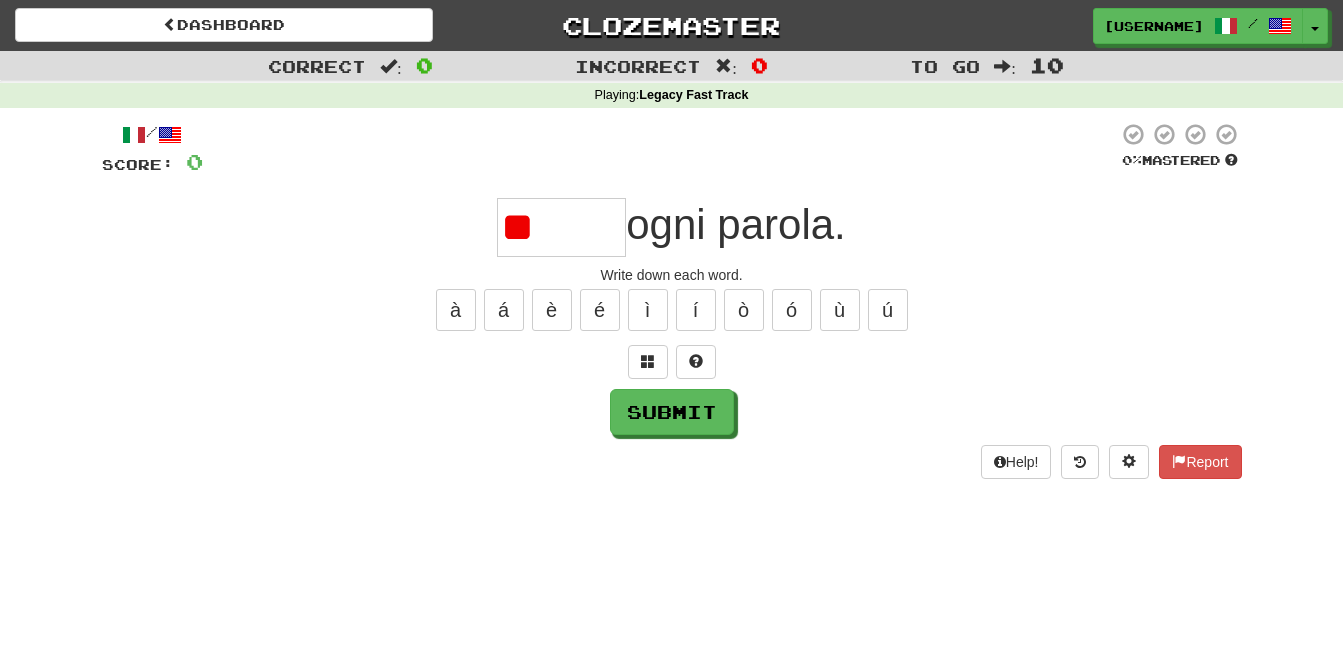 type on "*" 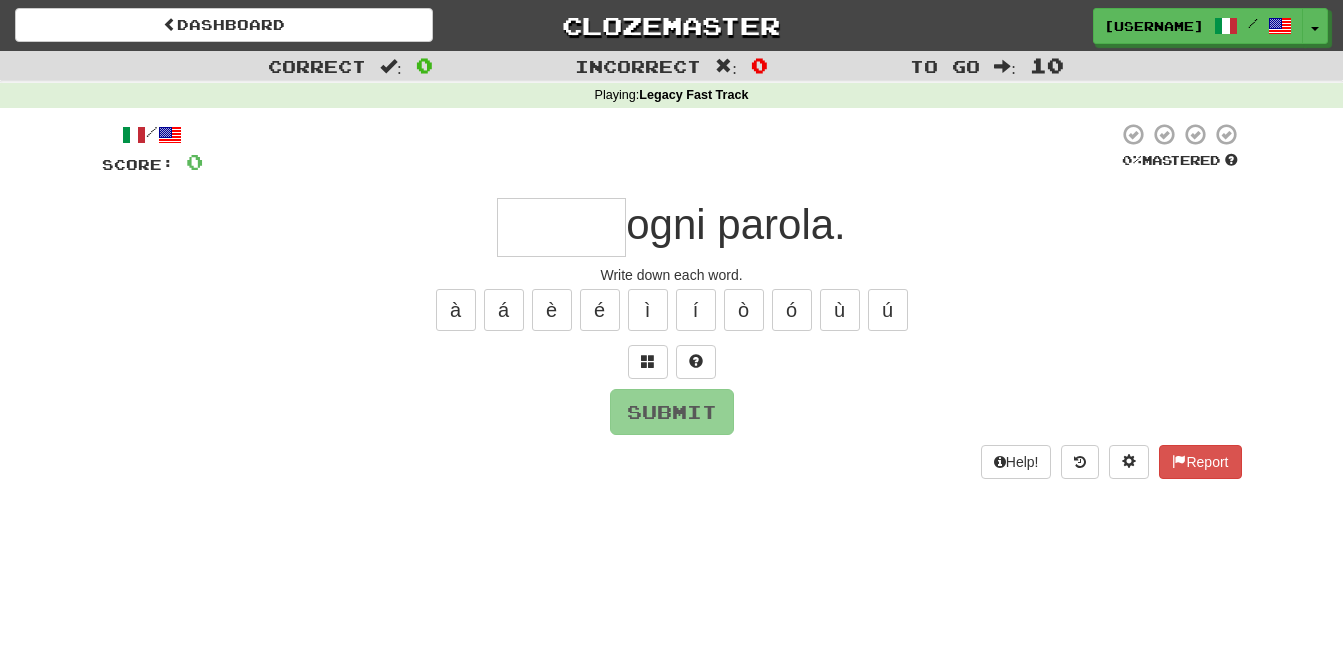 type on "*" 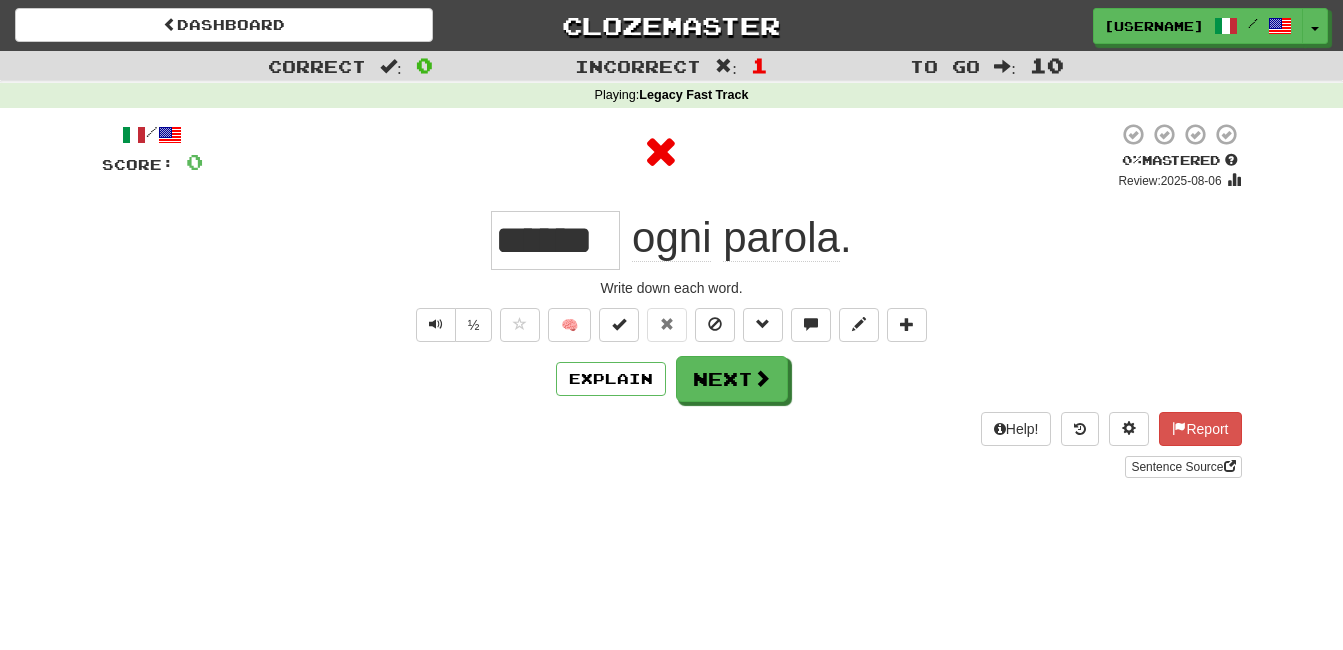 type 